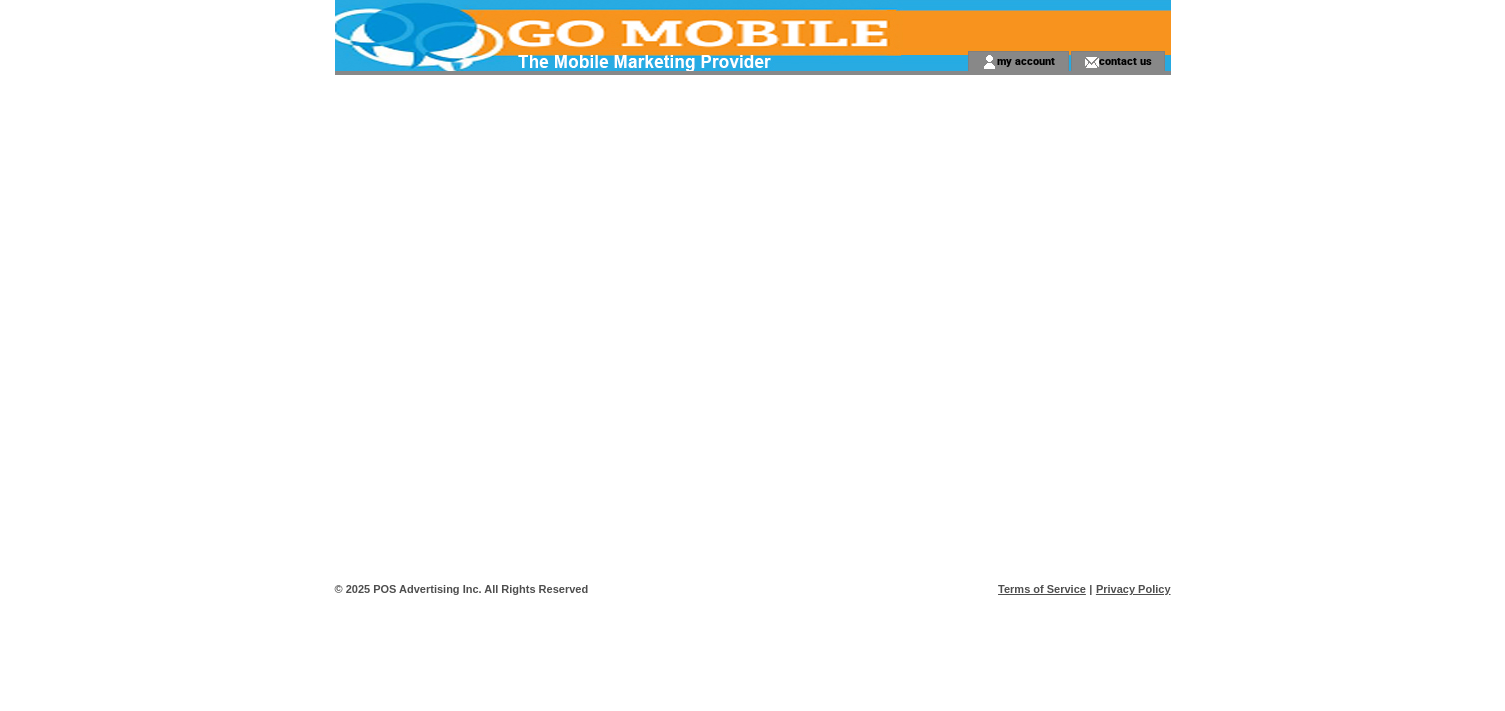 scroll, scrollTop: 0, scrollLeft: 0, axis: both 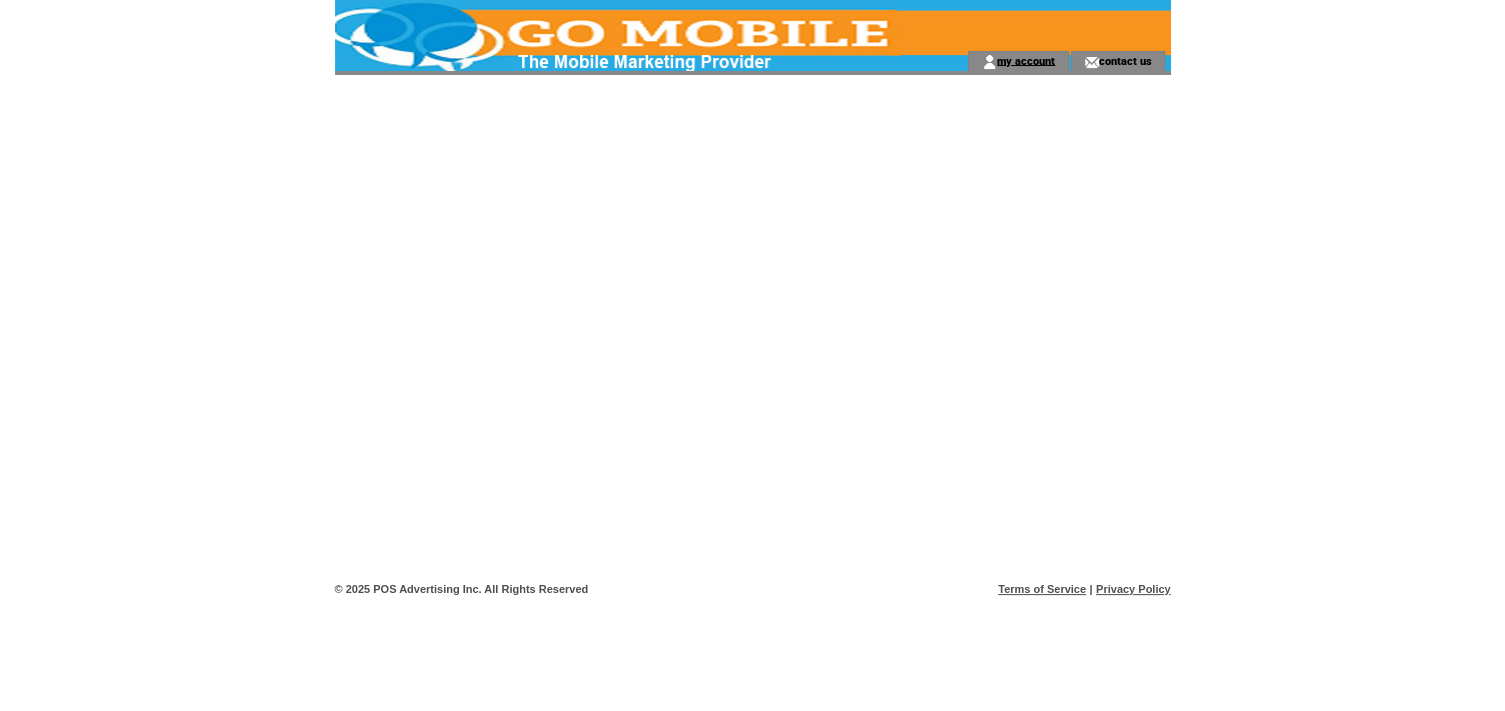 click on "my account" at bounding box center (1026, 60) 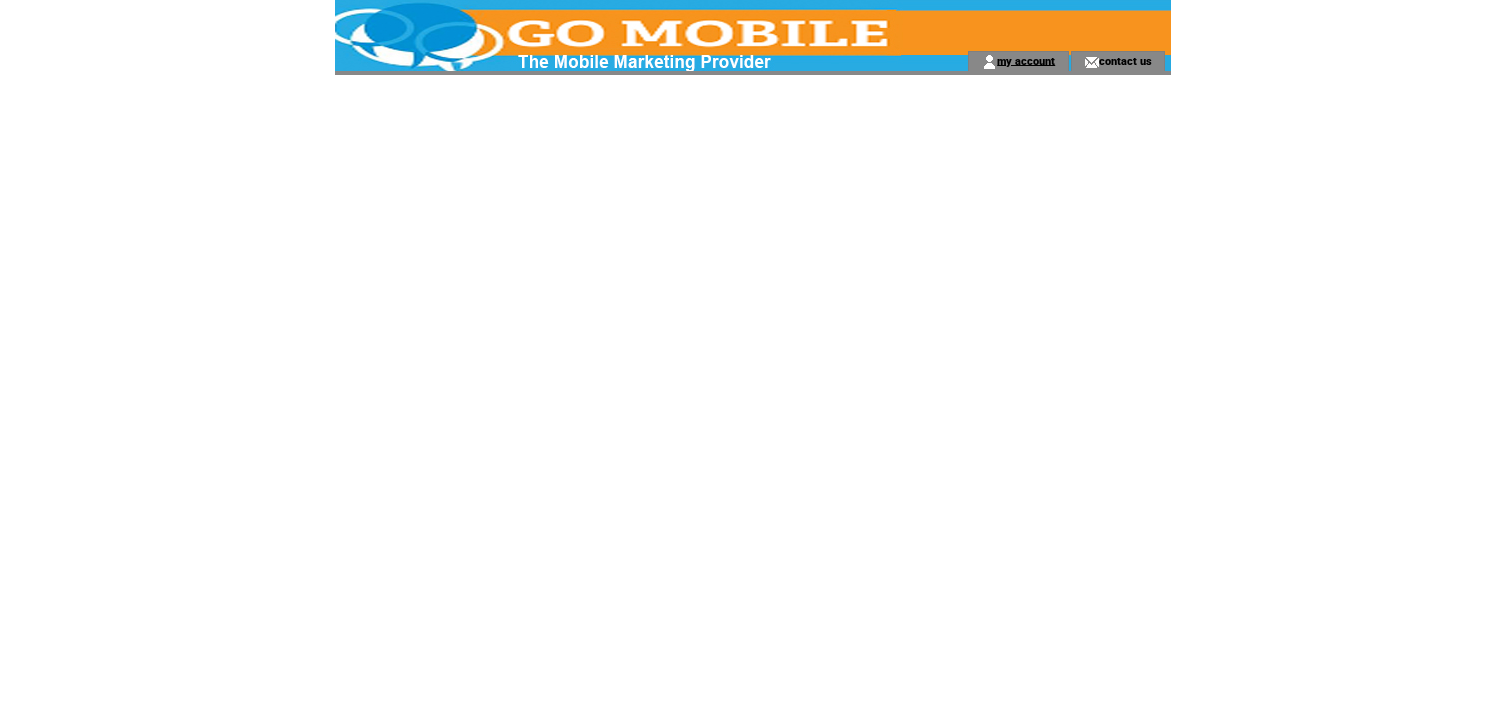 scroll, scrollTop: 0, scrollLeft: 0, axis: both 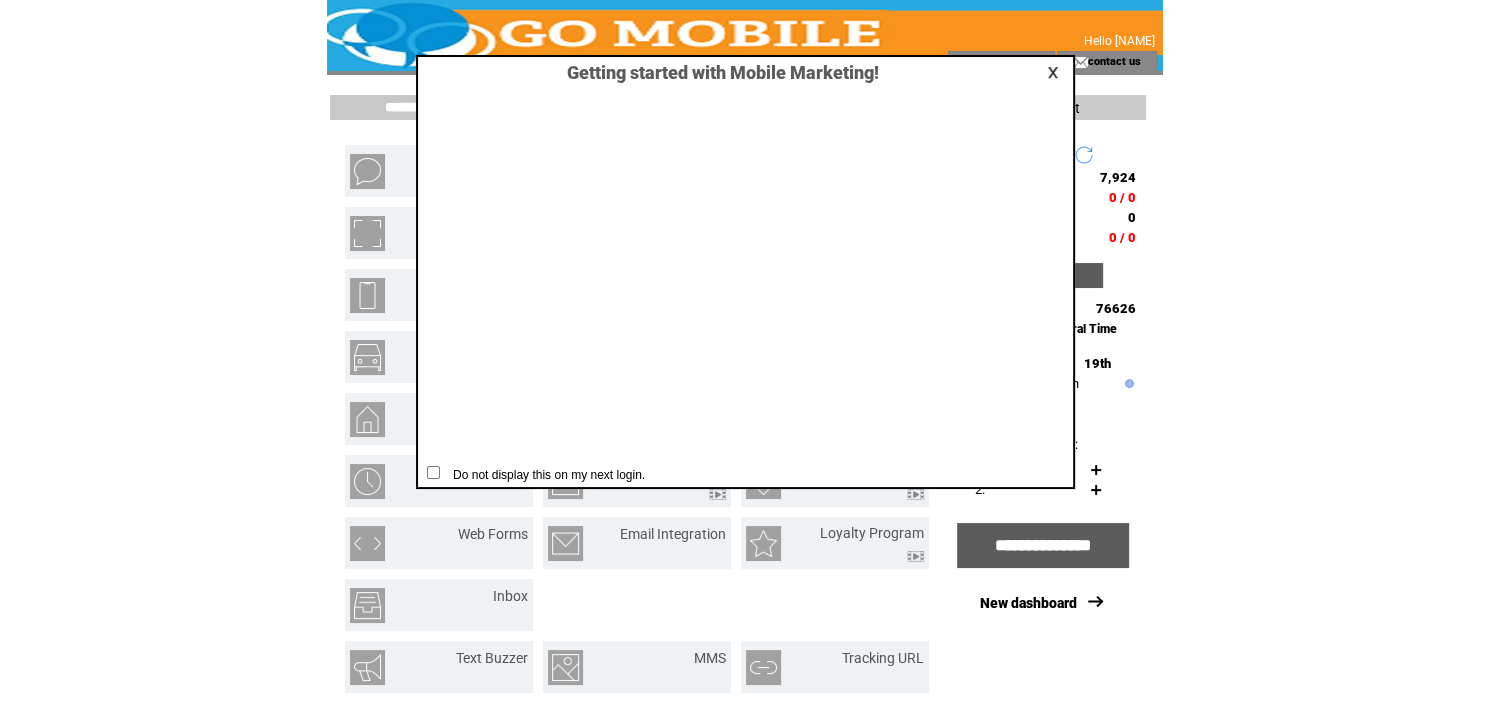 click at bounding box center [1056, 72] 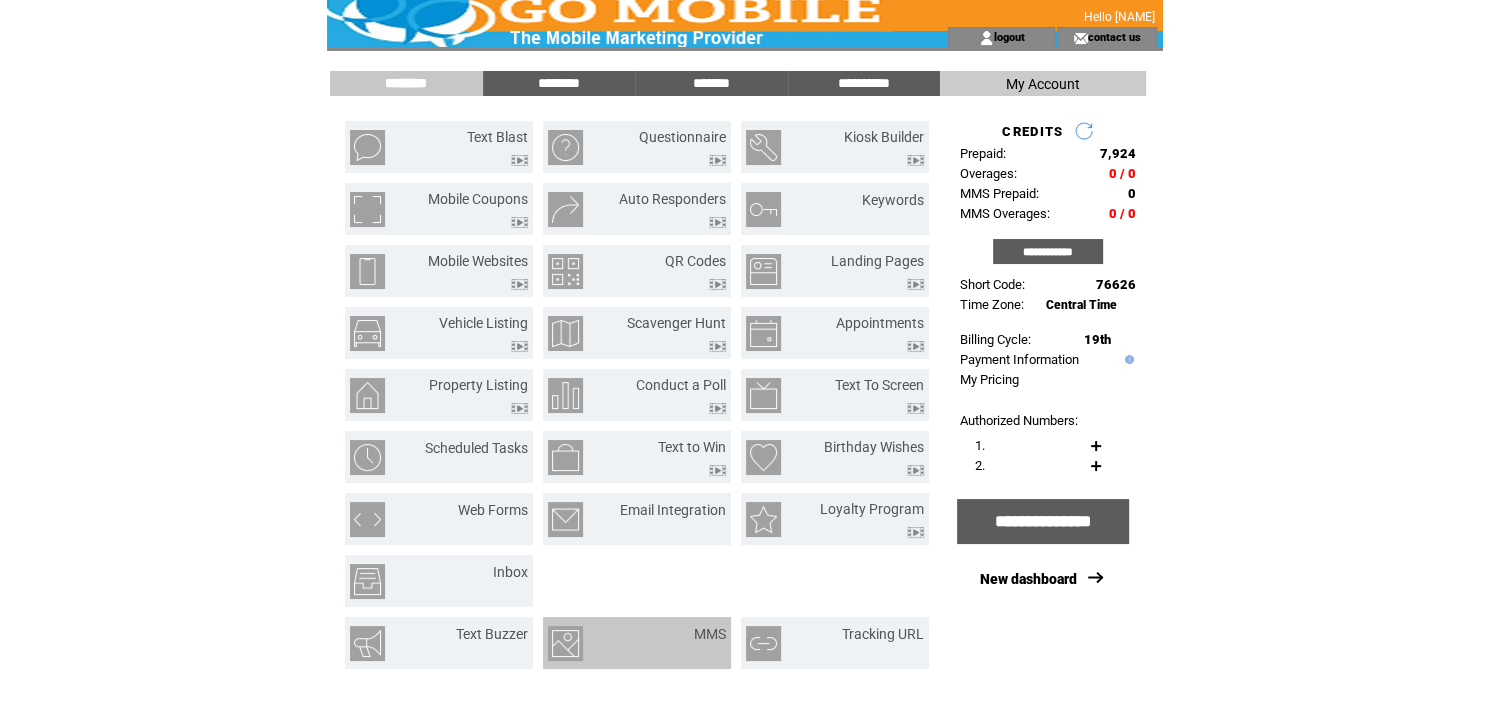 scroll, scrollTop: 100, scrollLeft: 0, axis: vertical 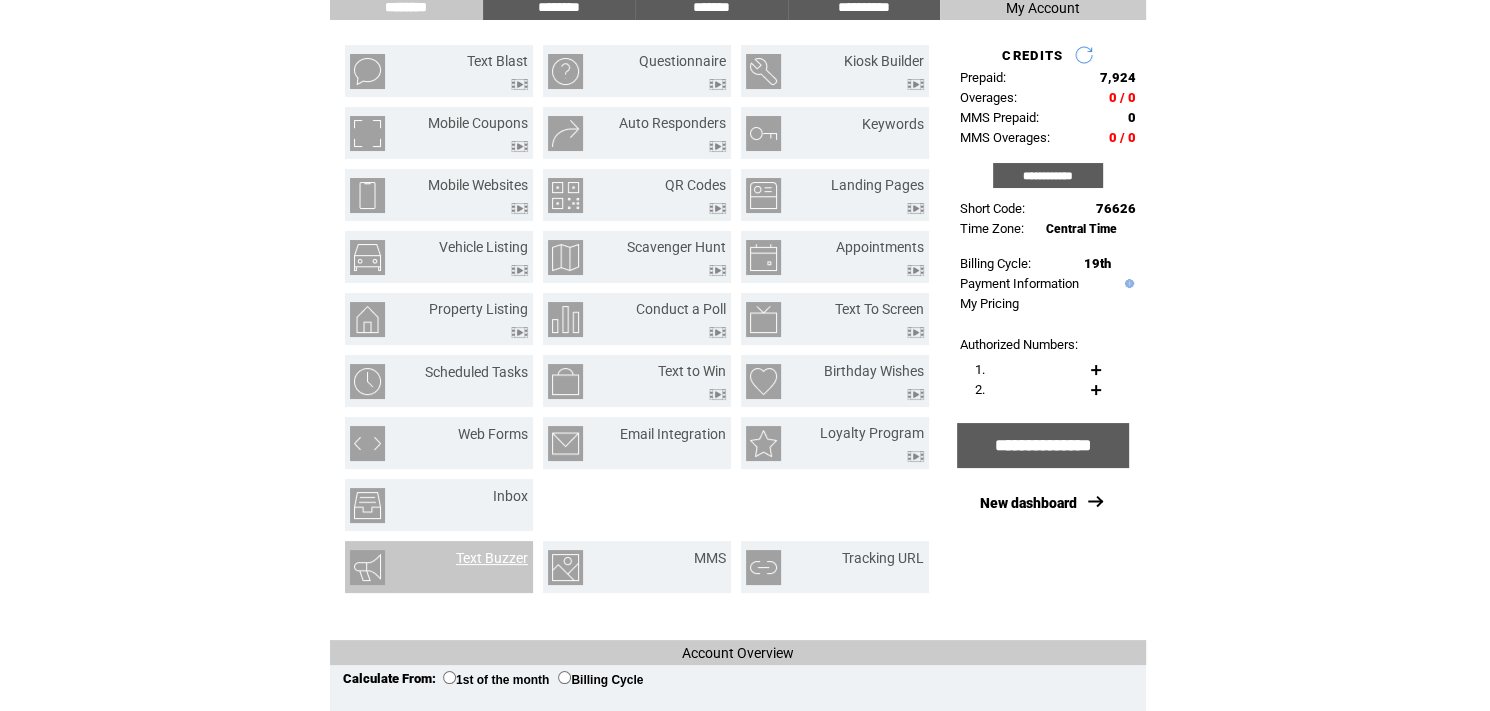 click on "Text Buzzer" at bounding box center (492, 558) 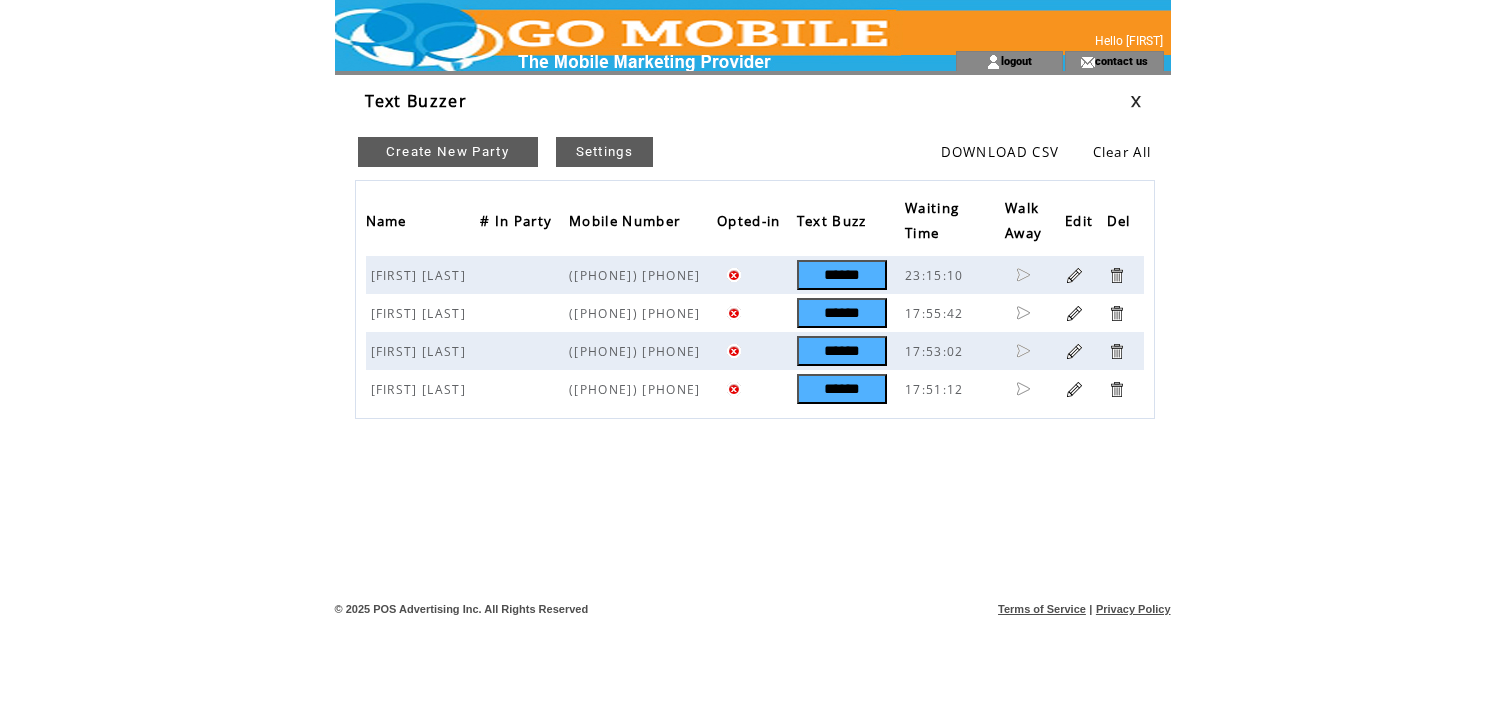 scroll, scrollTop: 0, scrollLeft: 0, axis: both 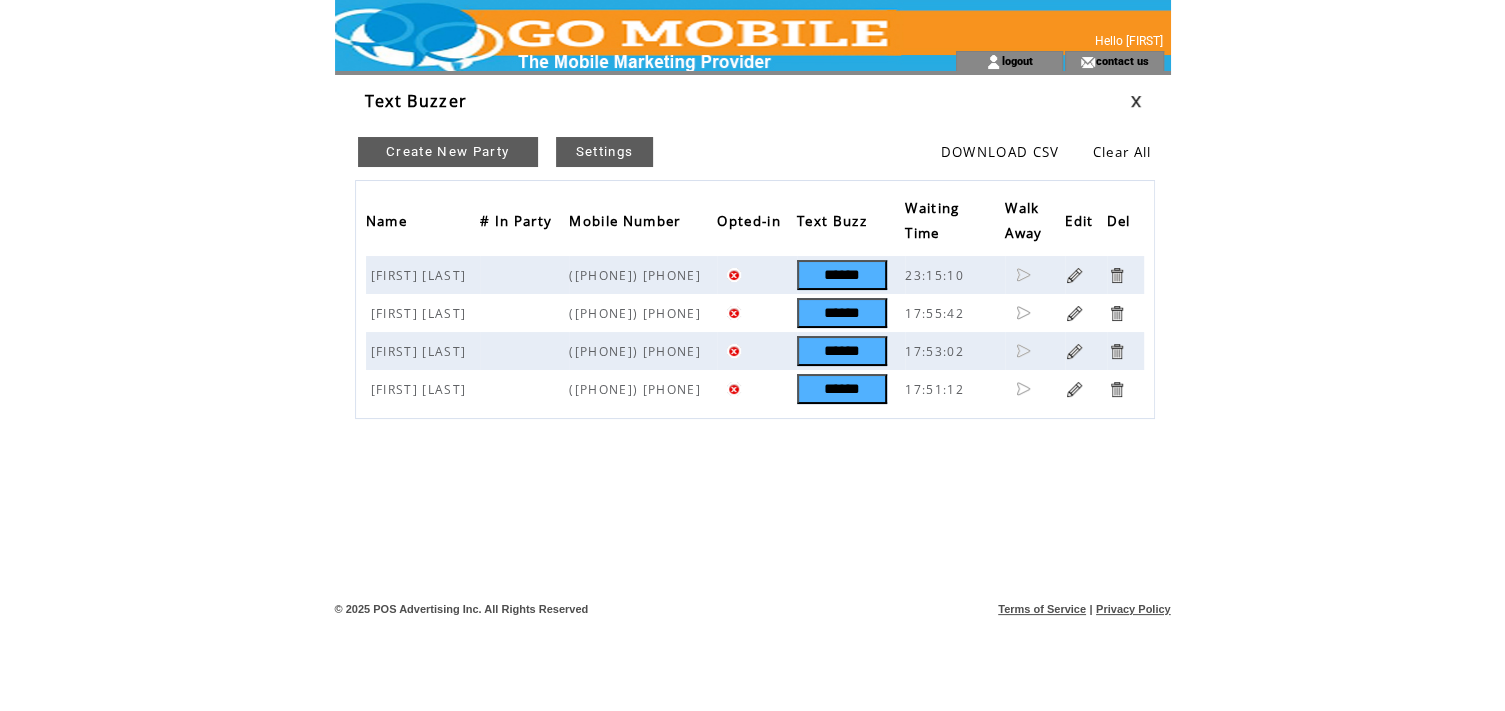 click on "Create New Party" at bounding box center (448, 152) 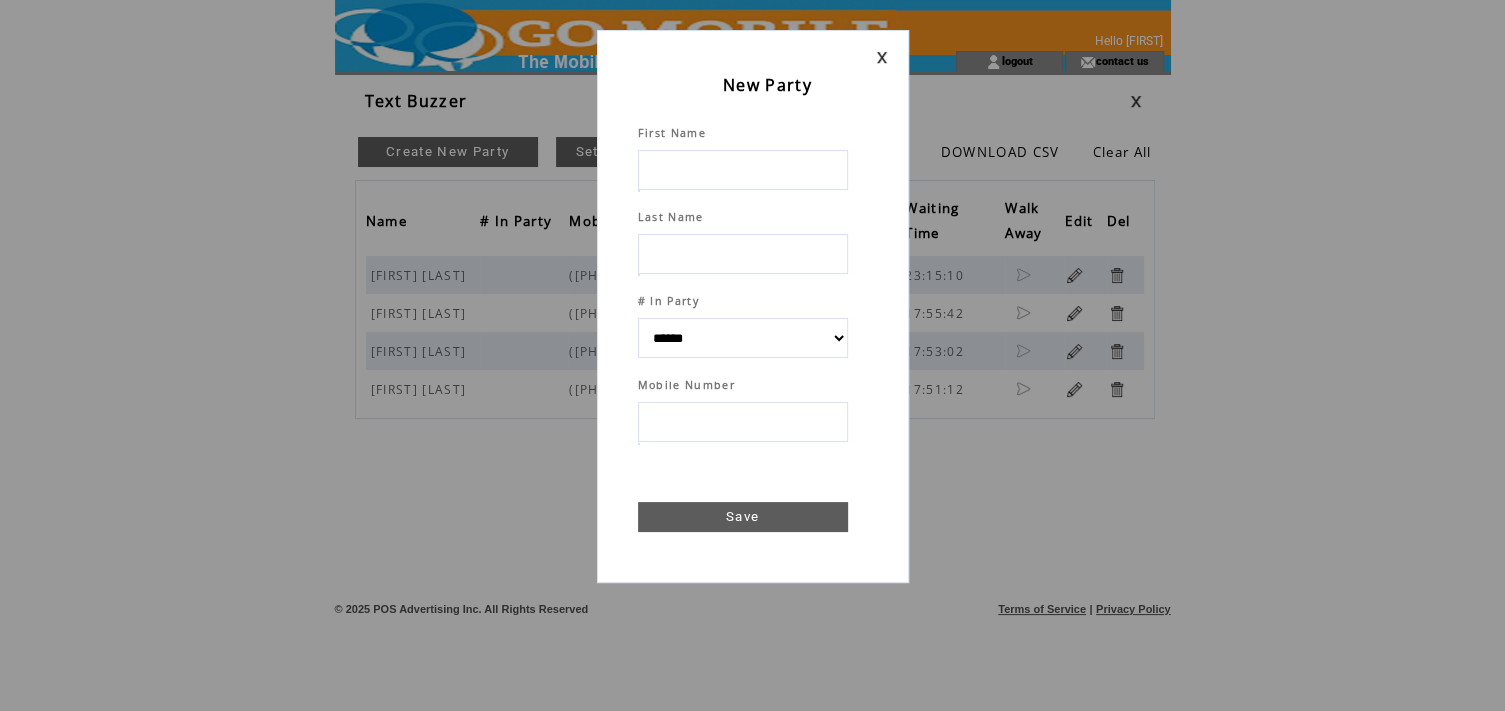 click at bounding box center (743, 170) 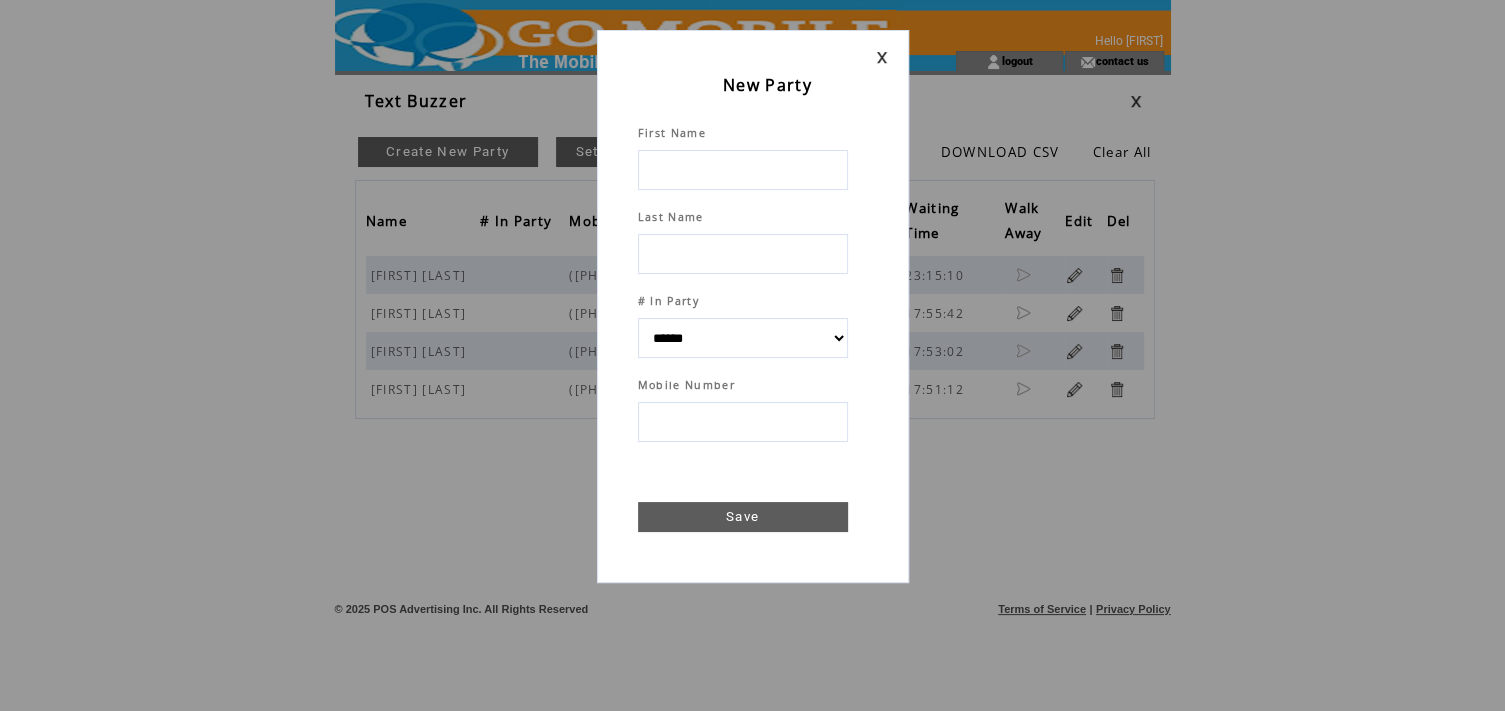 type on "*" 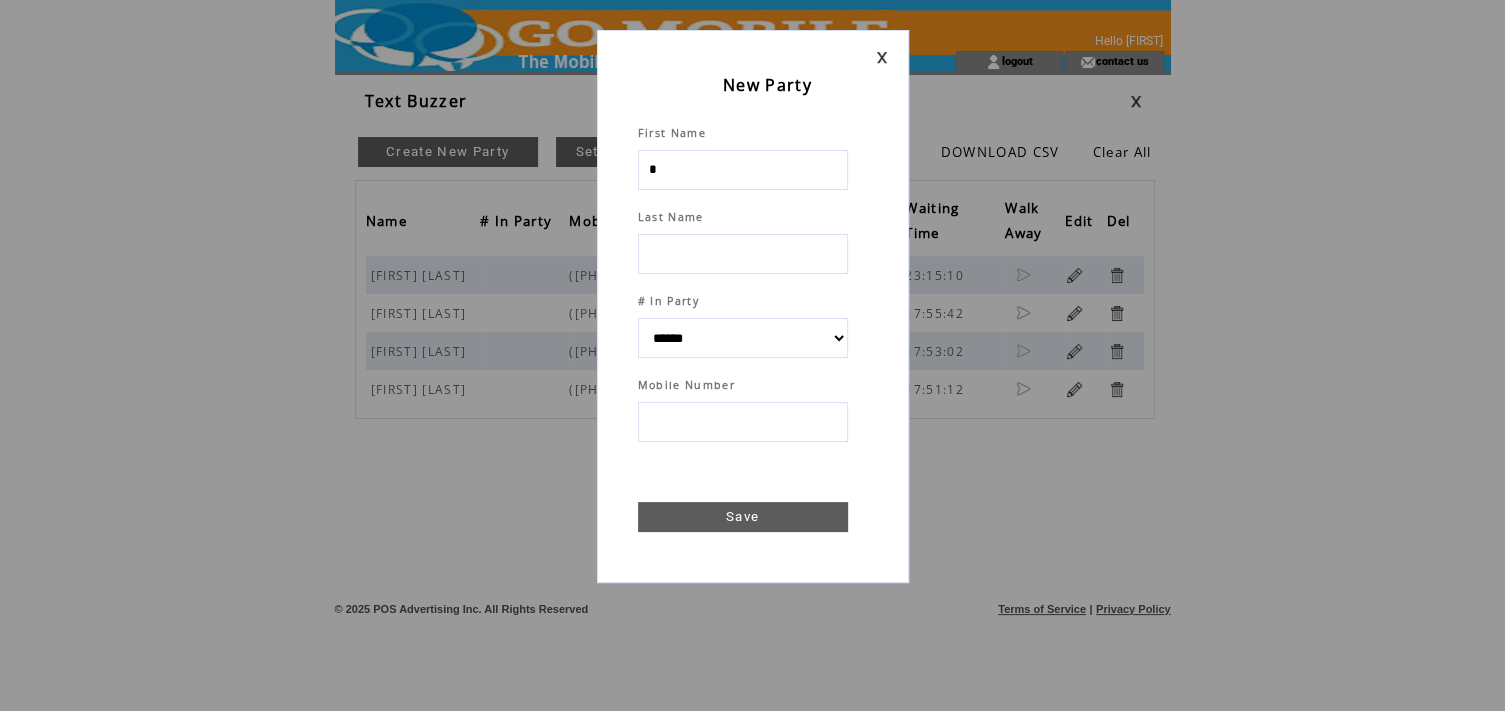 select 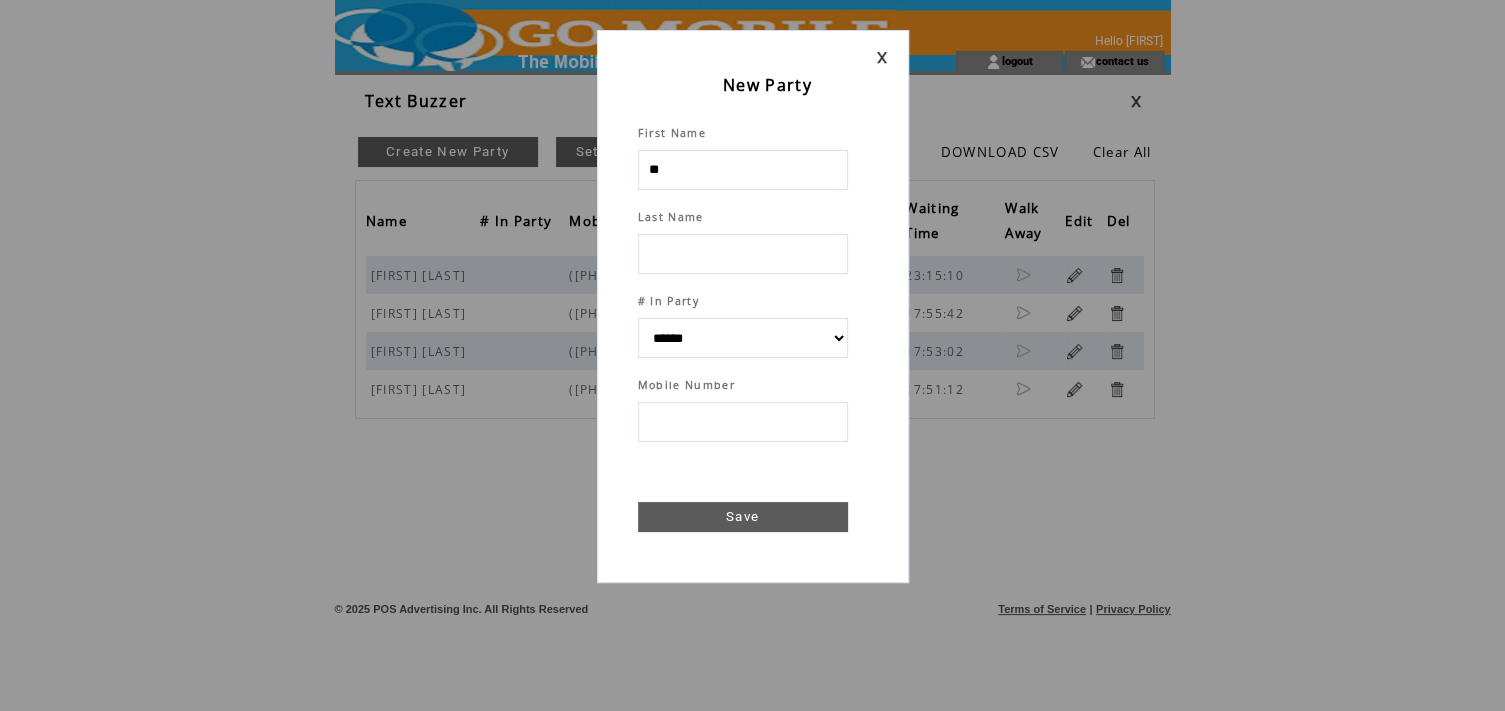 select 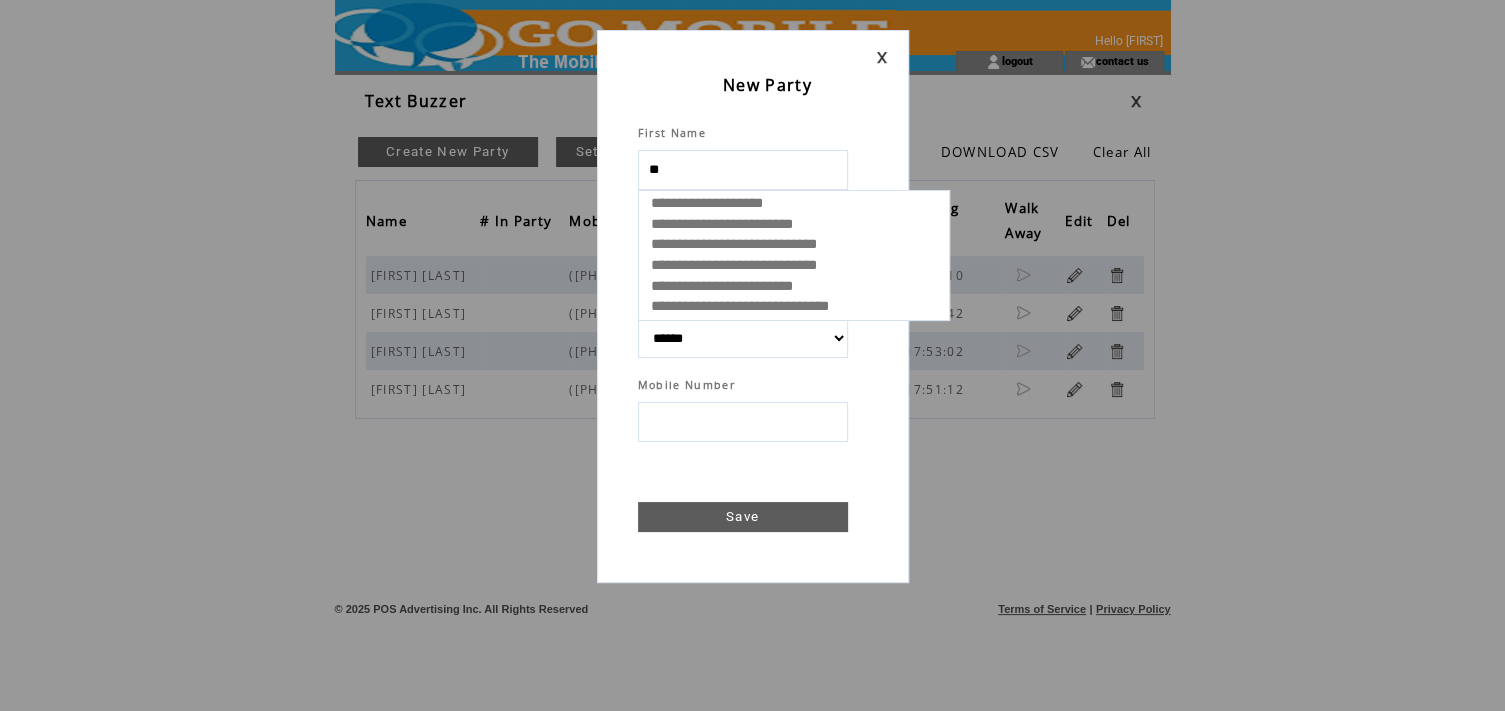 type on "***" 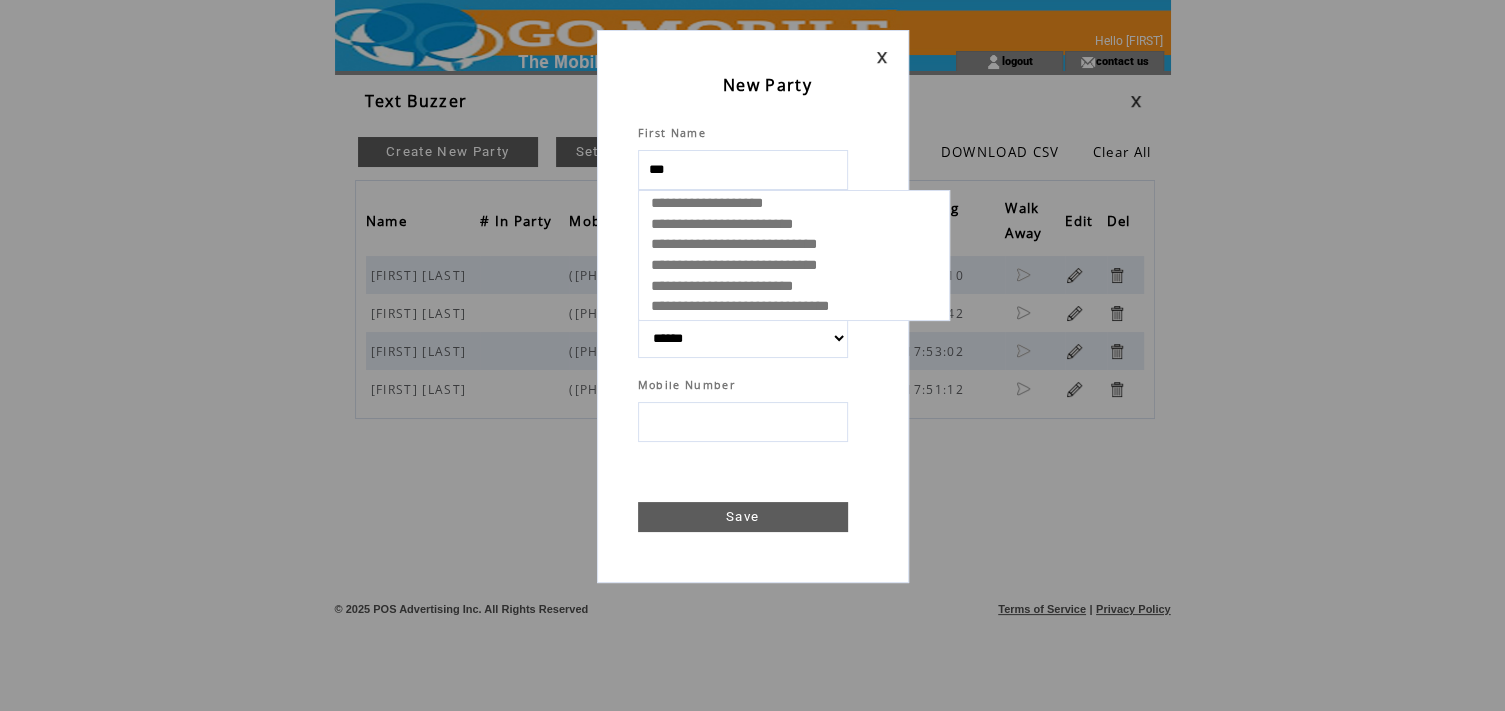 select 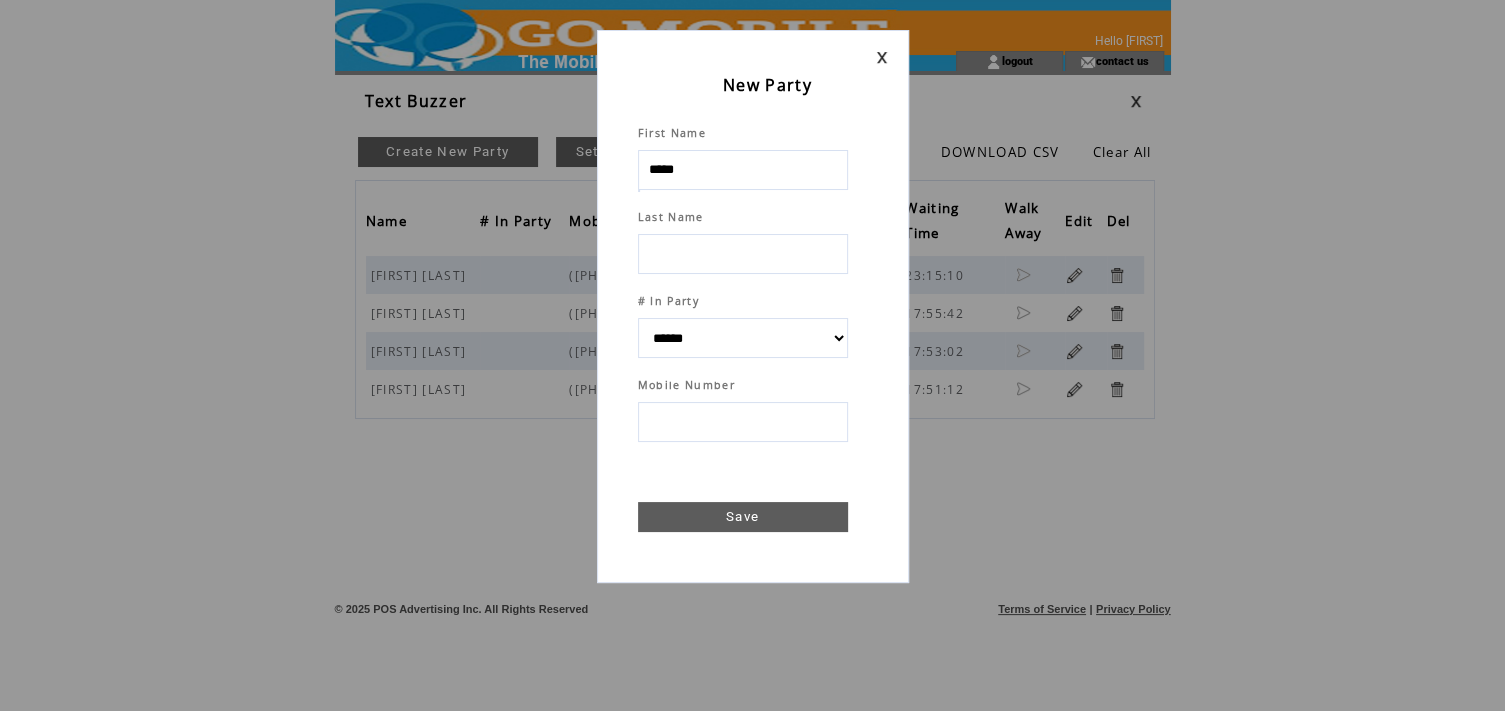 type on "*****" 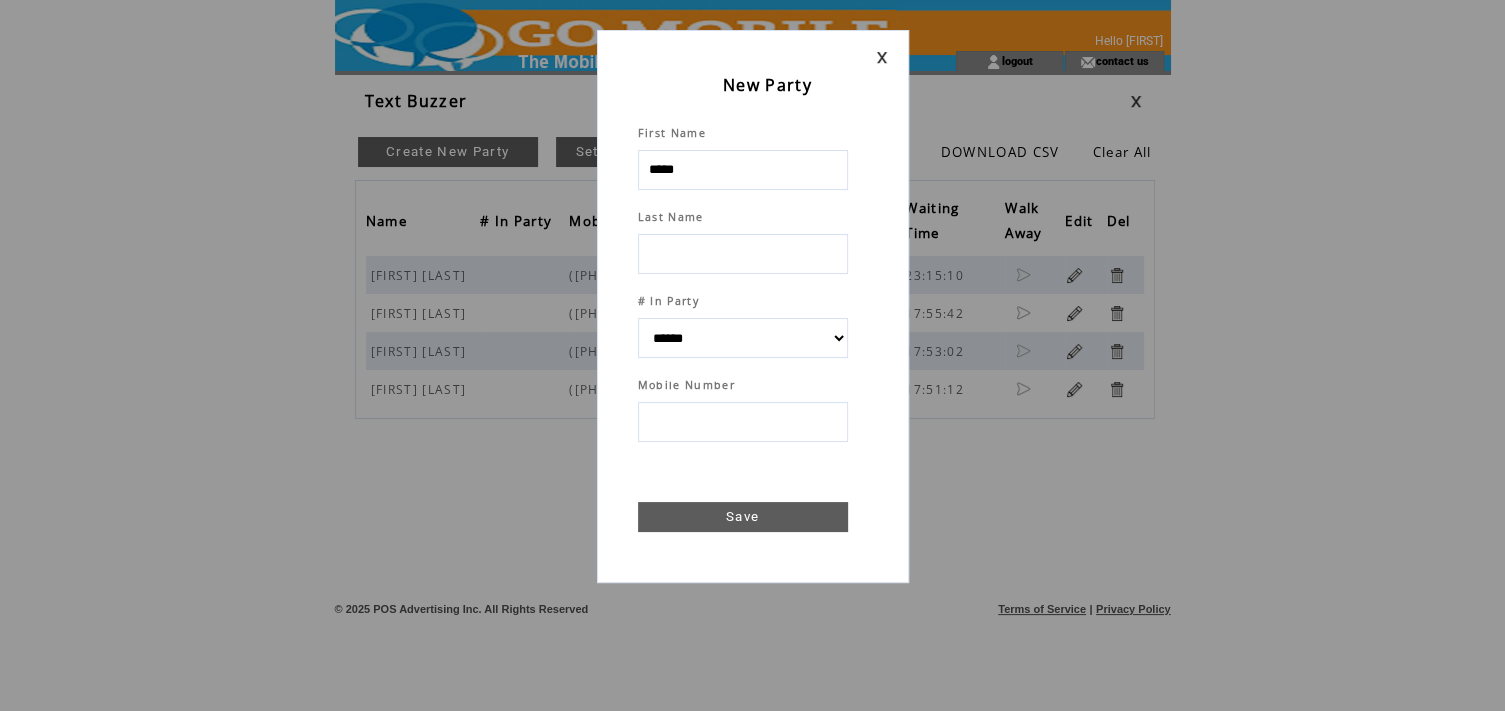 type on "*" 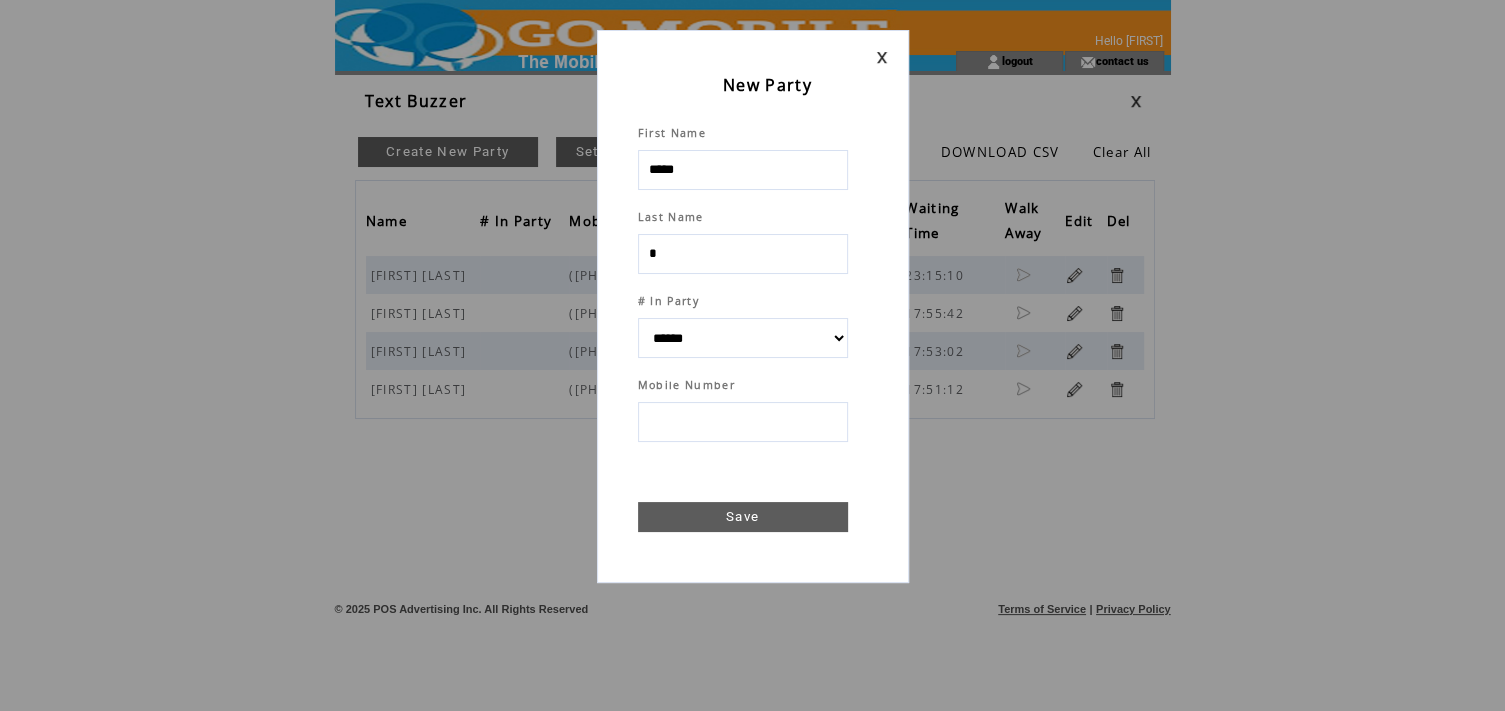 select 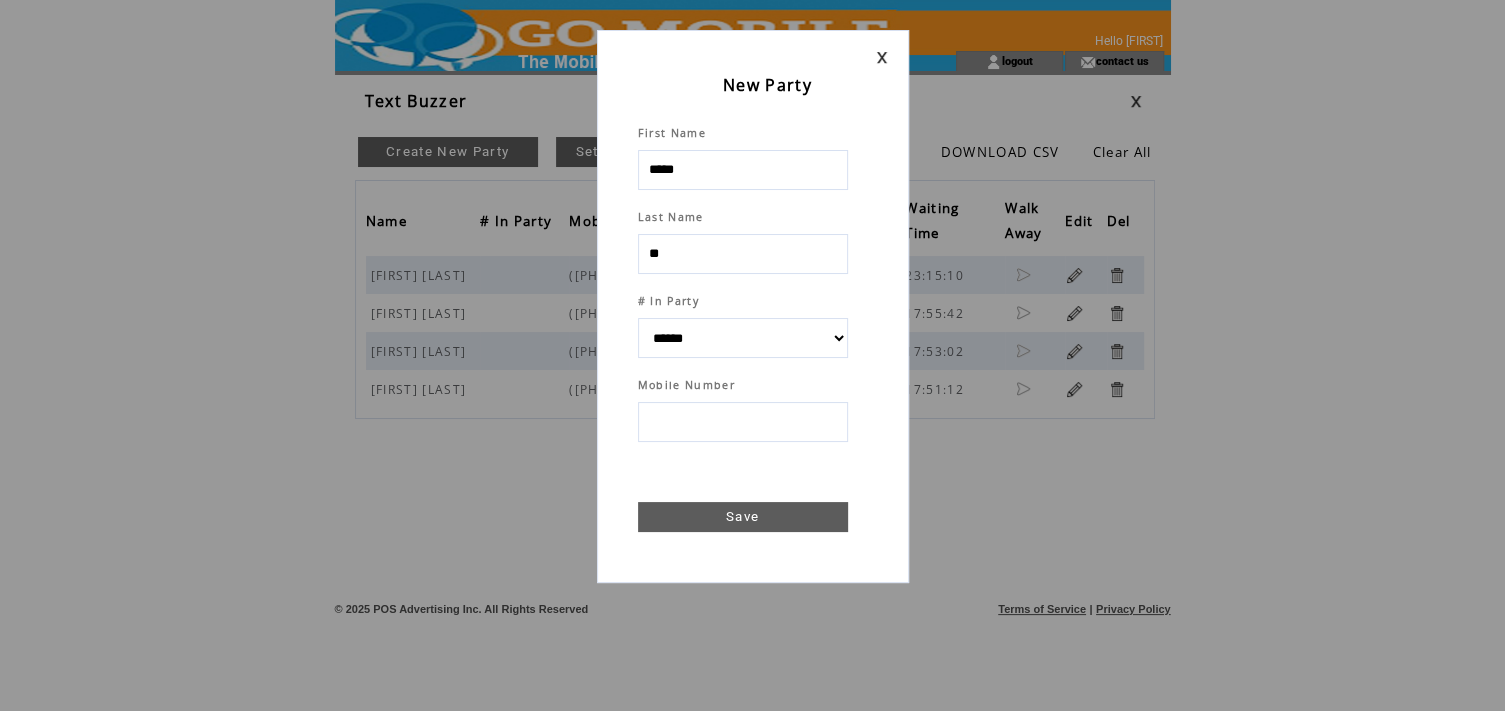 select 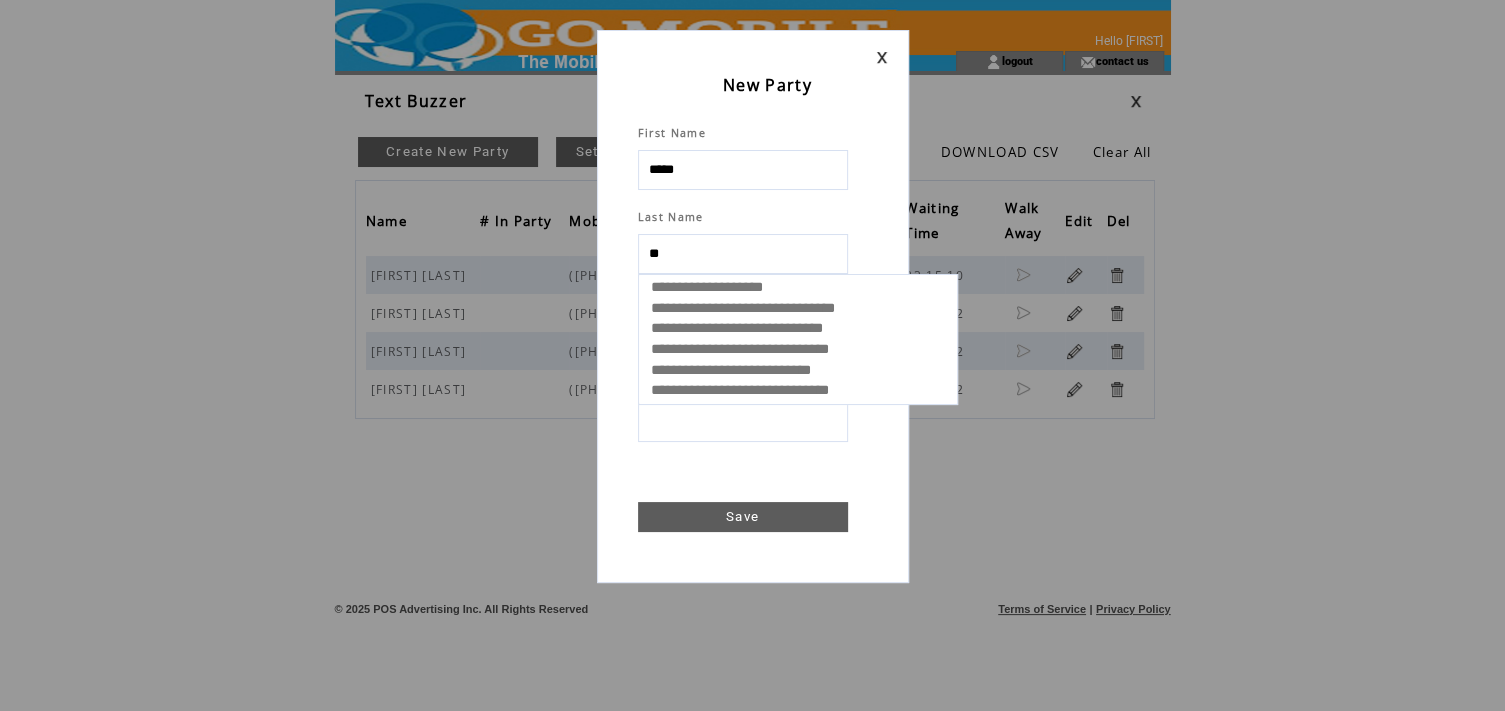 select 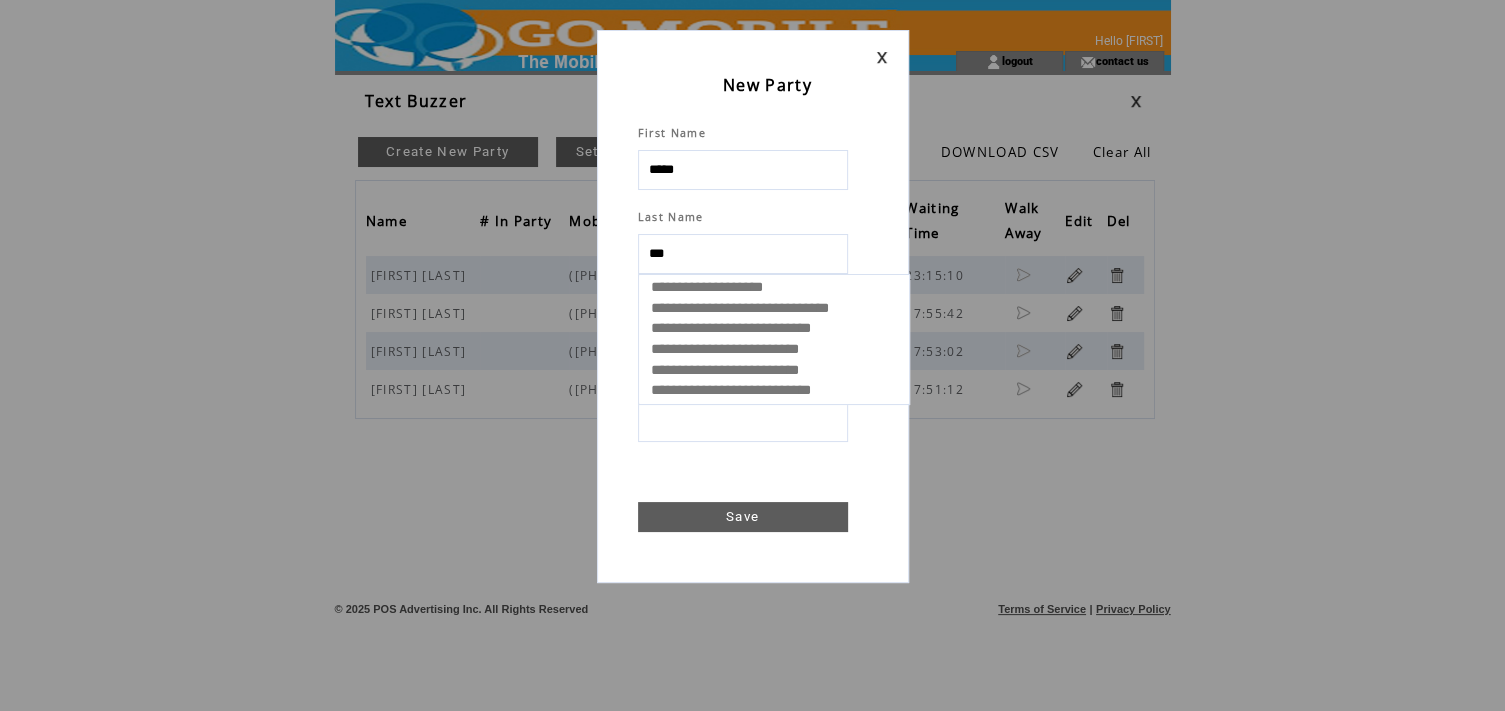 type on "****" 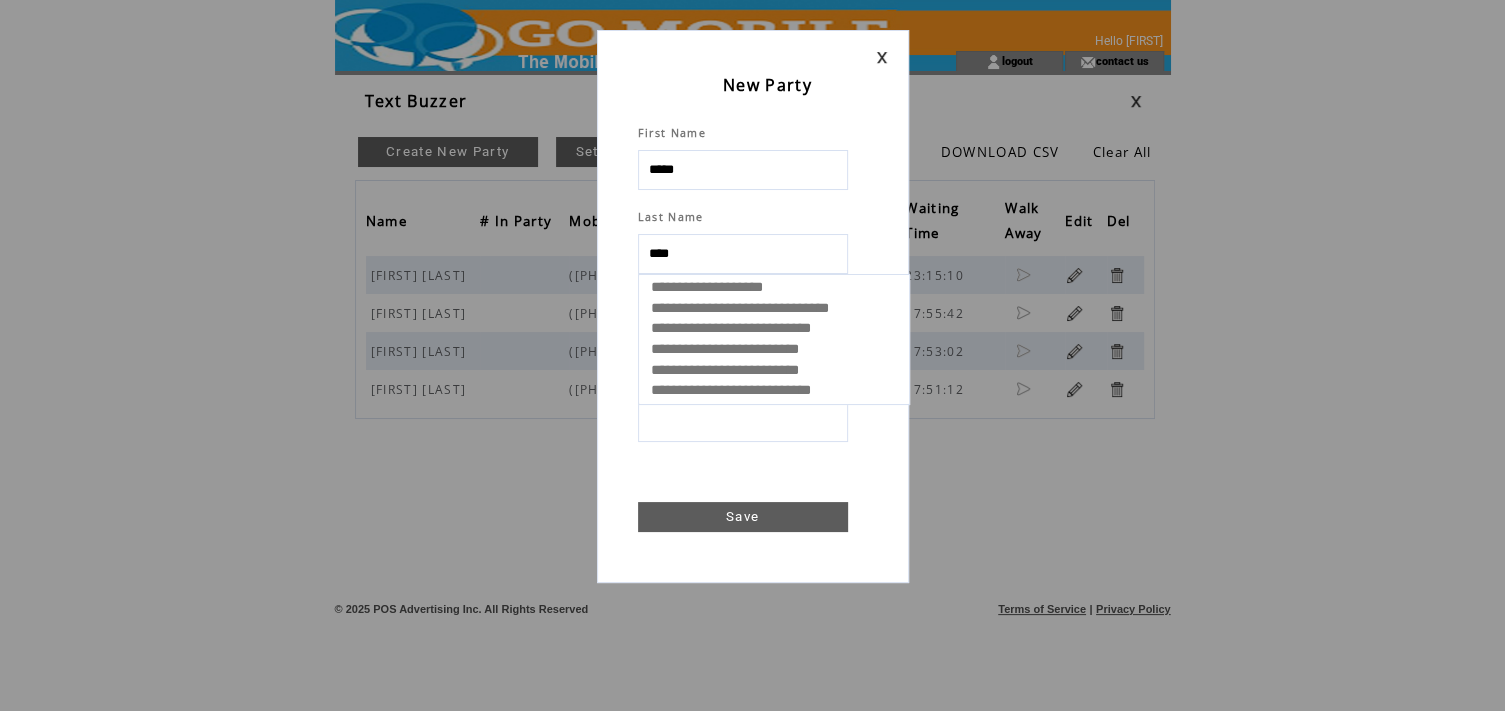 select 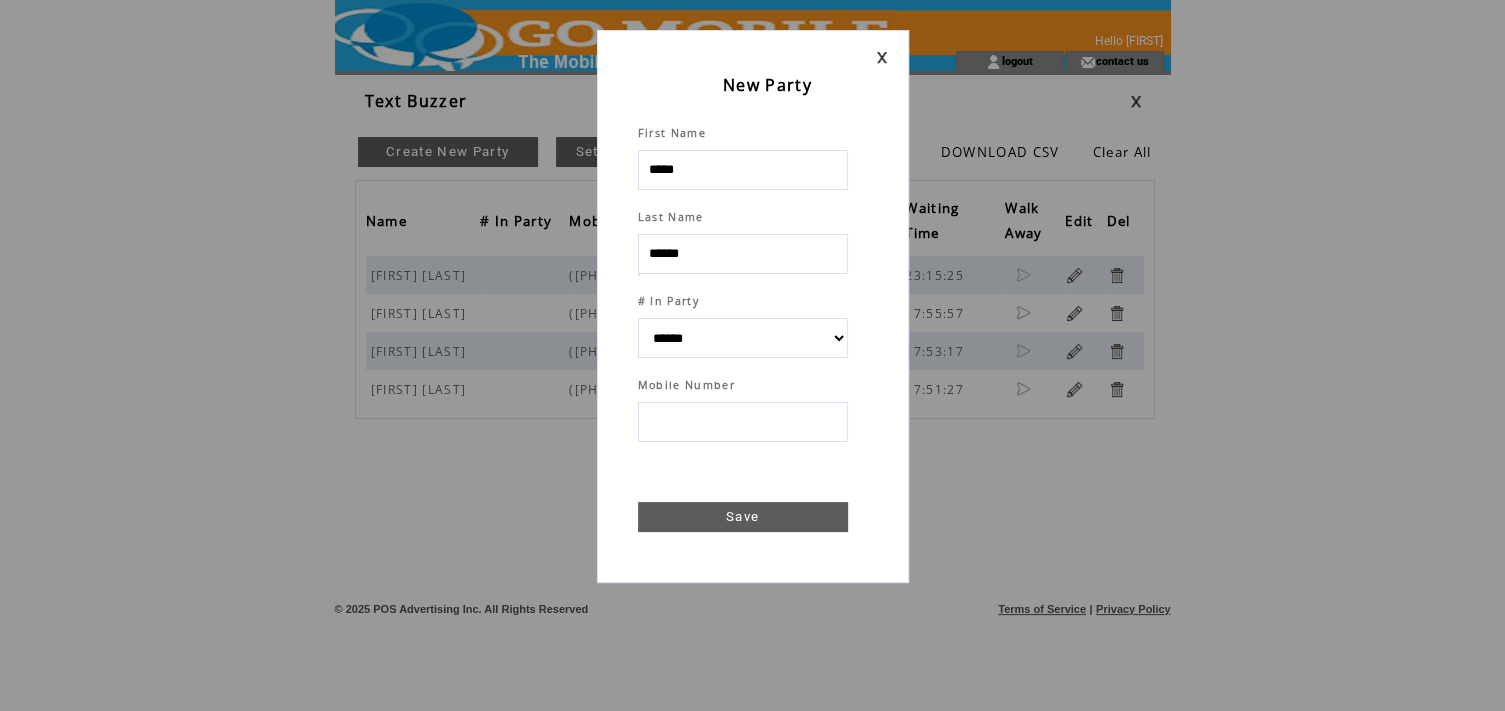 type on "******" 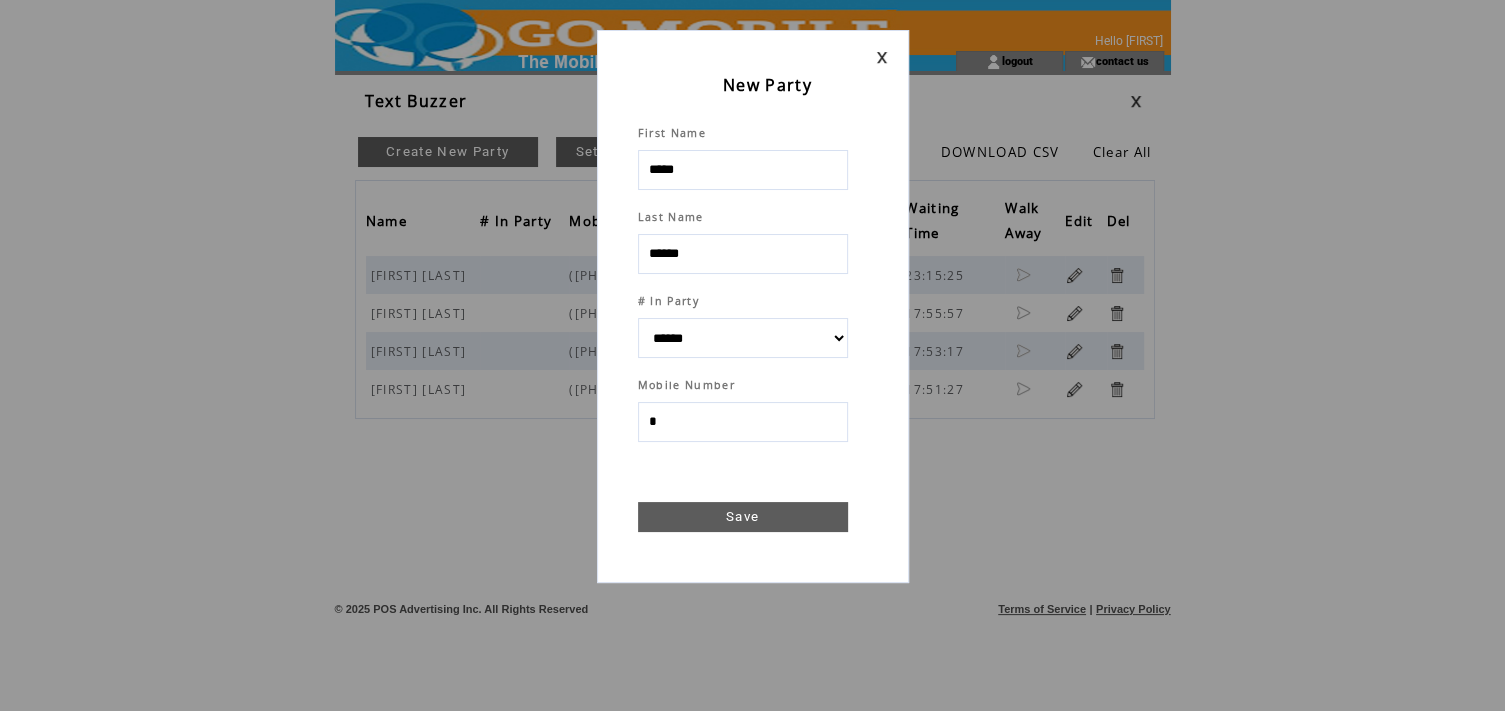 type on "**" 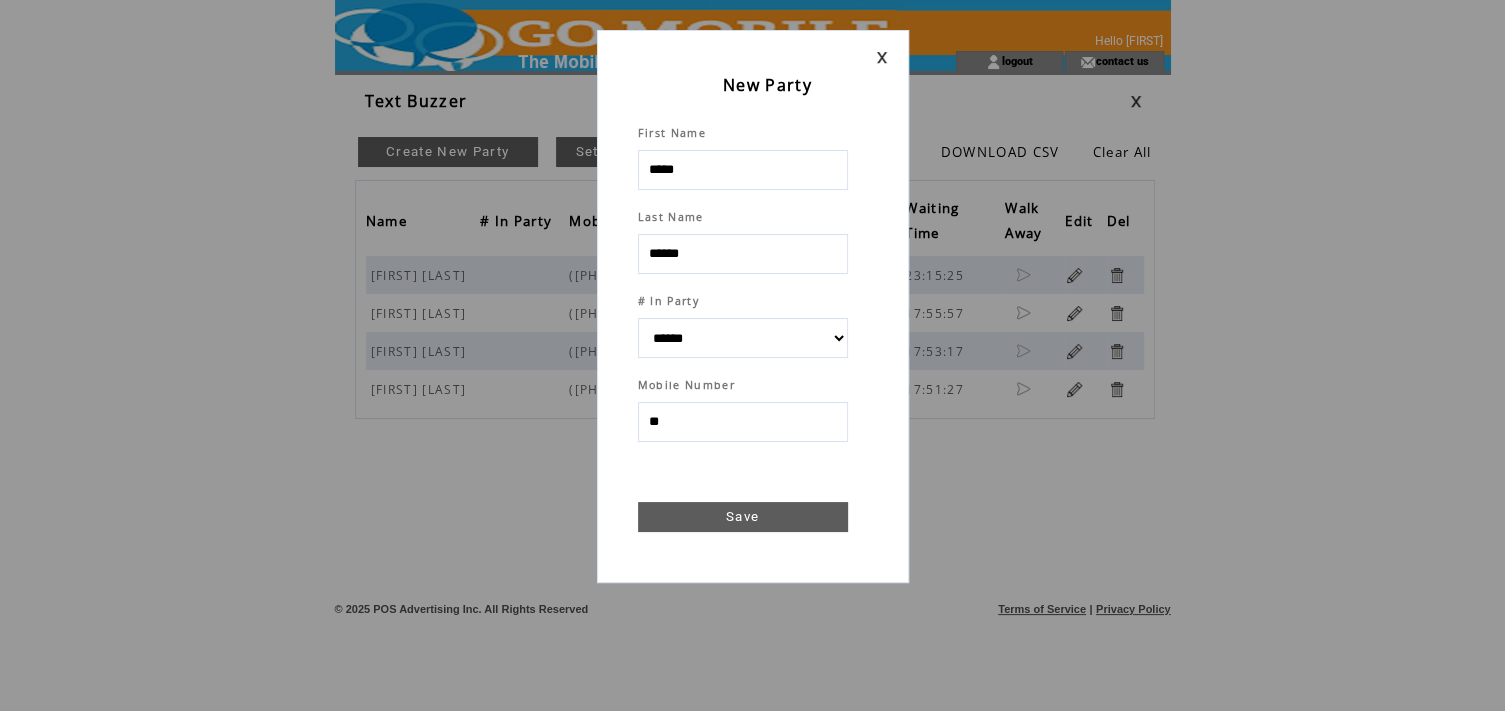 select 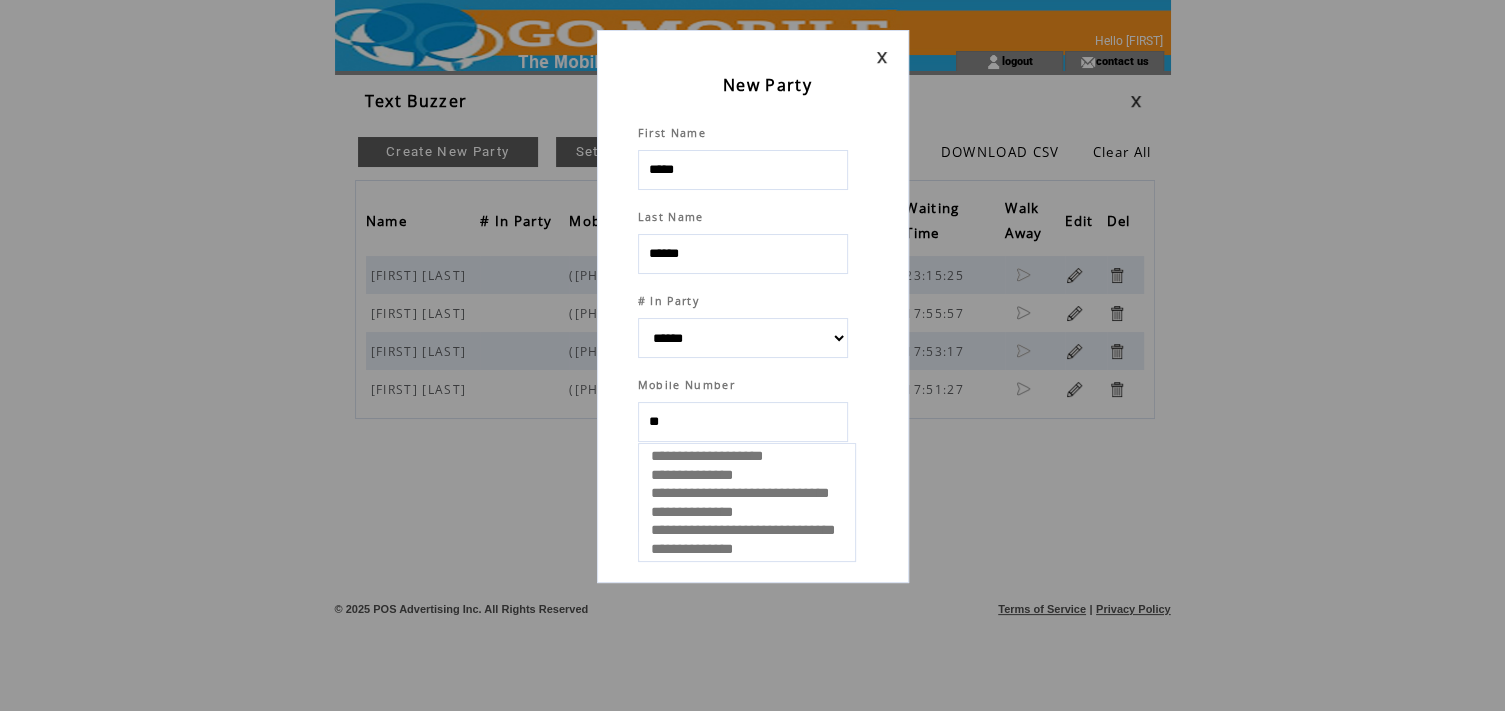 type on "***" 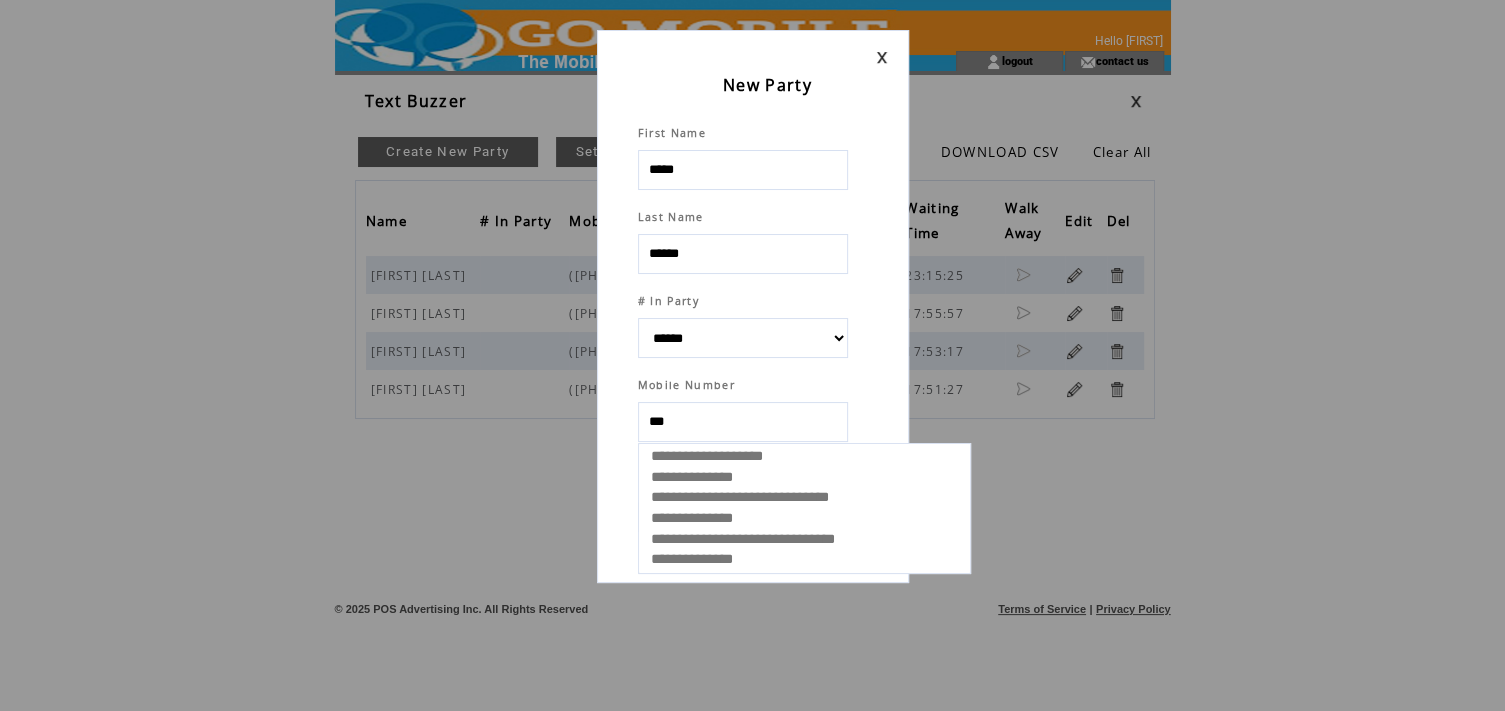 select 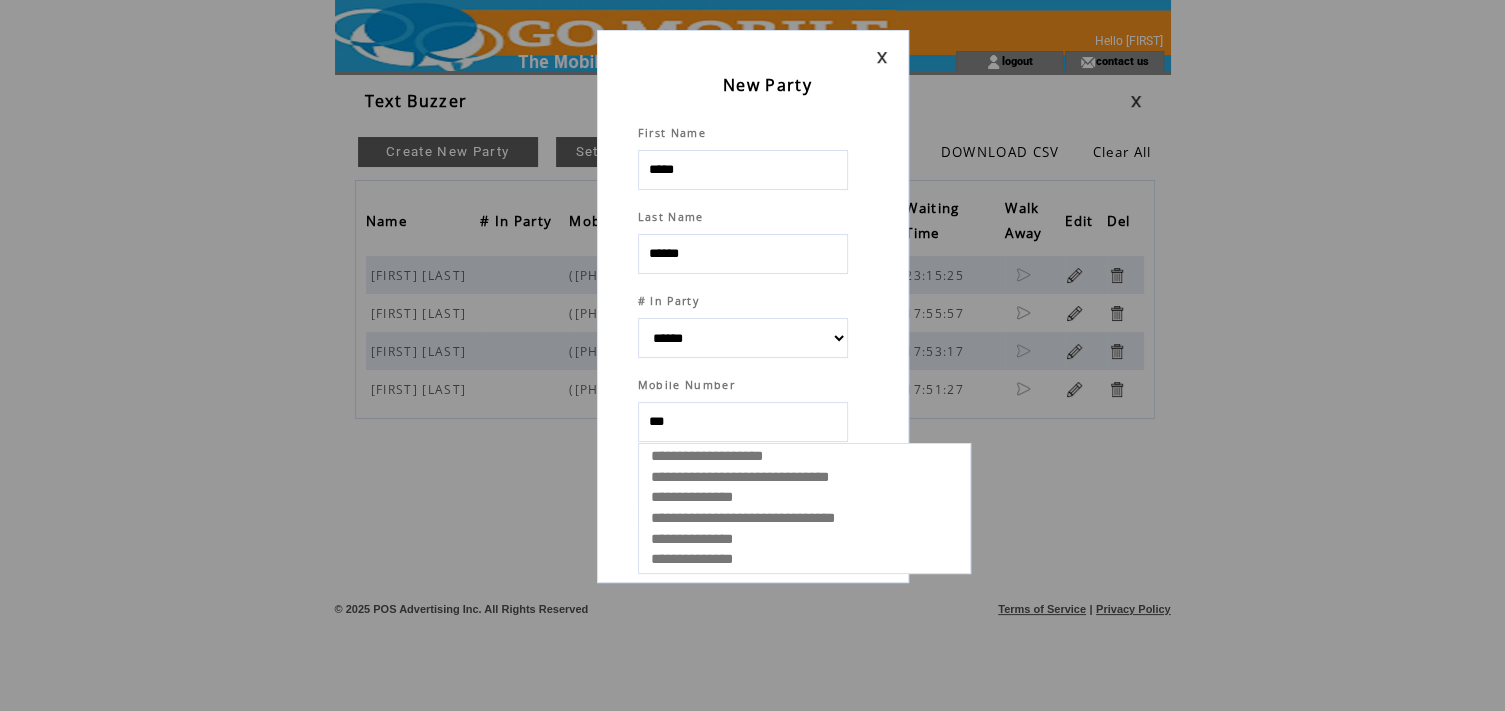 type on "****" 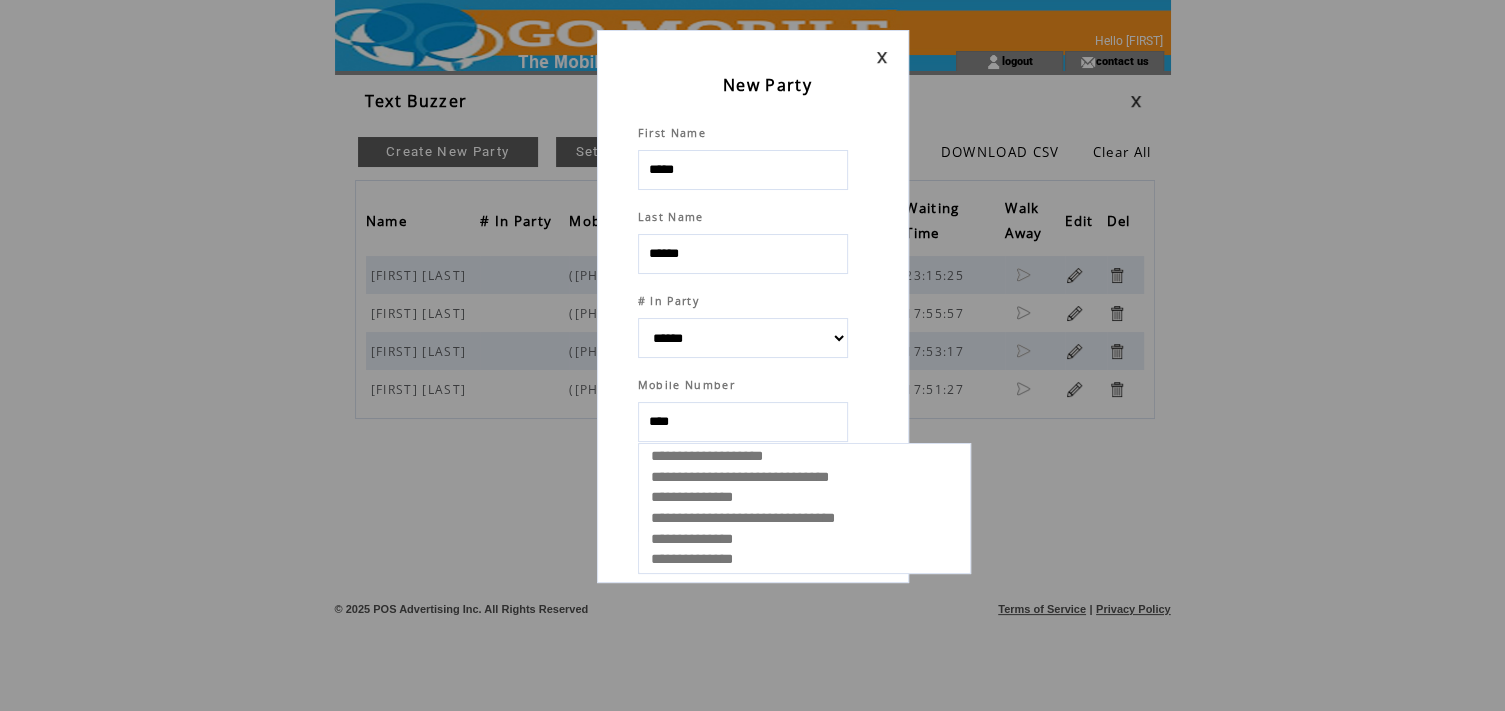 select 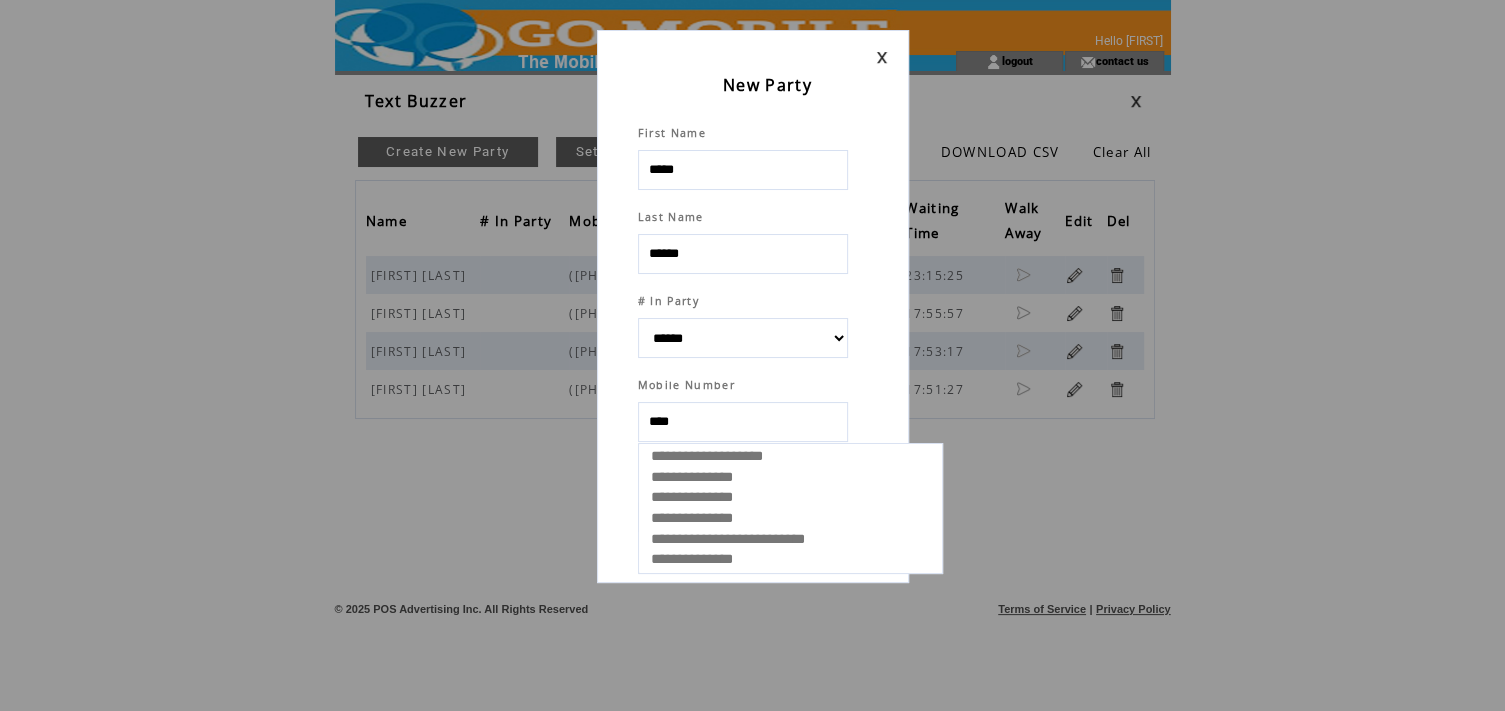 type on "*****" 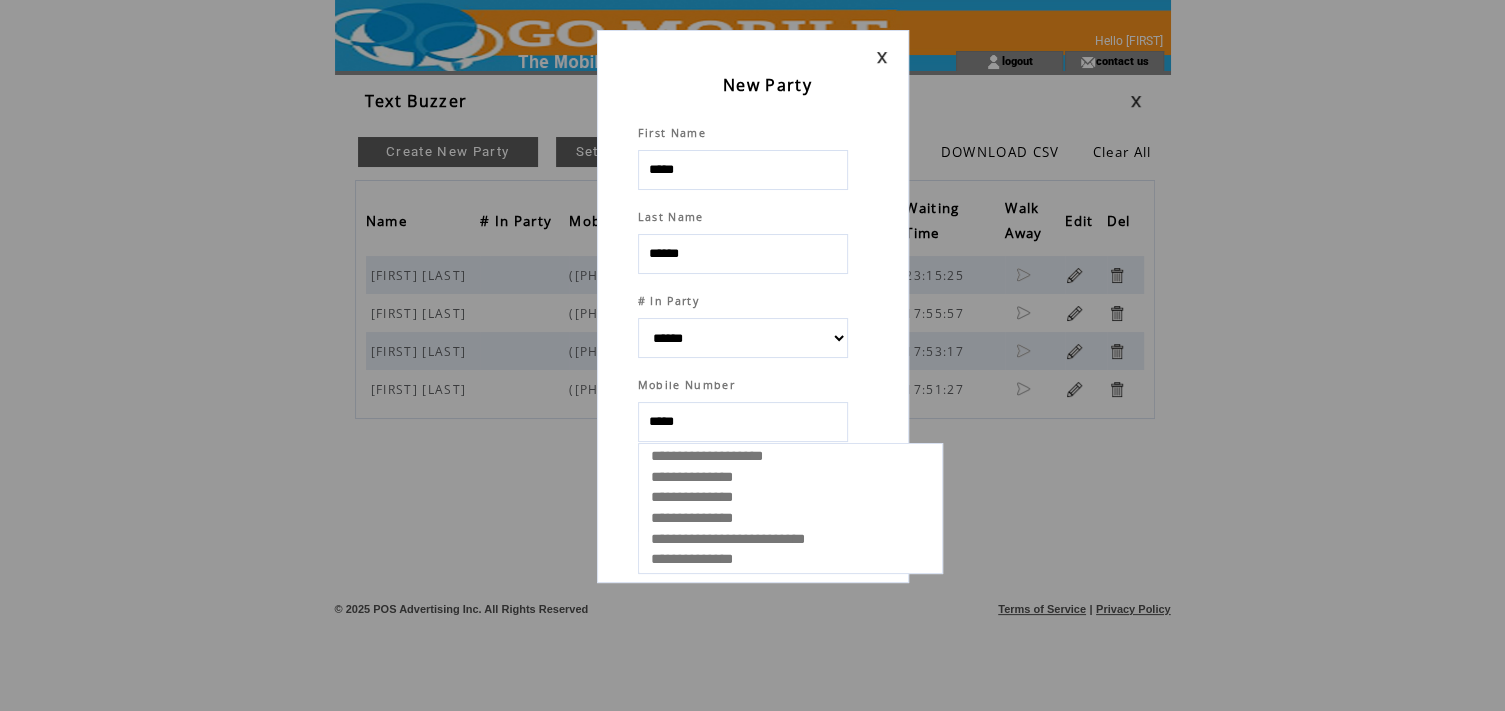 select 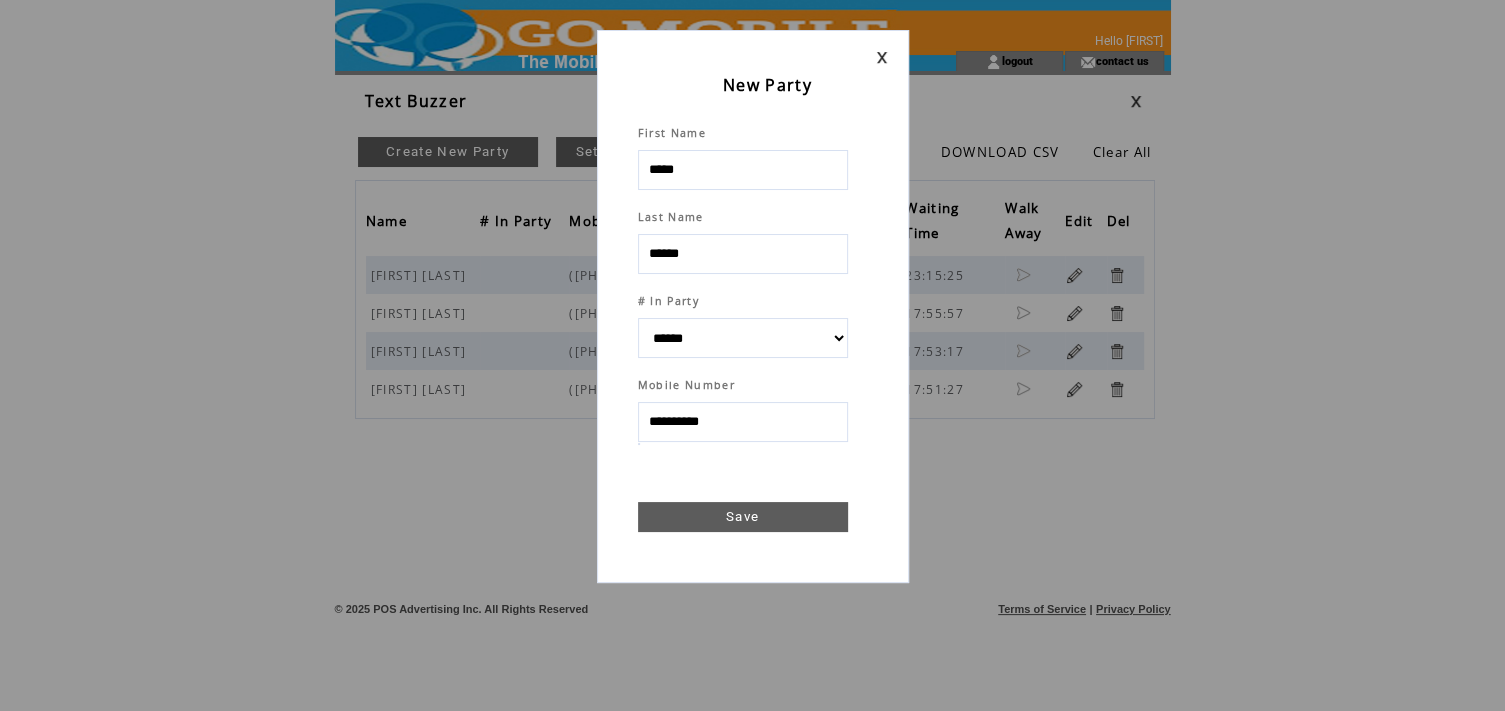 type on "**********" 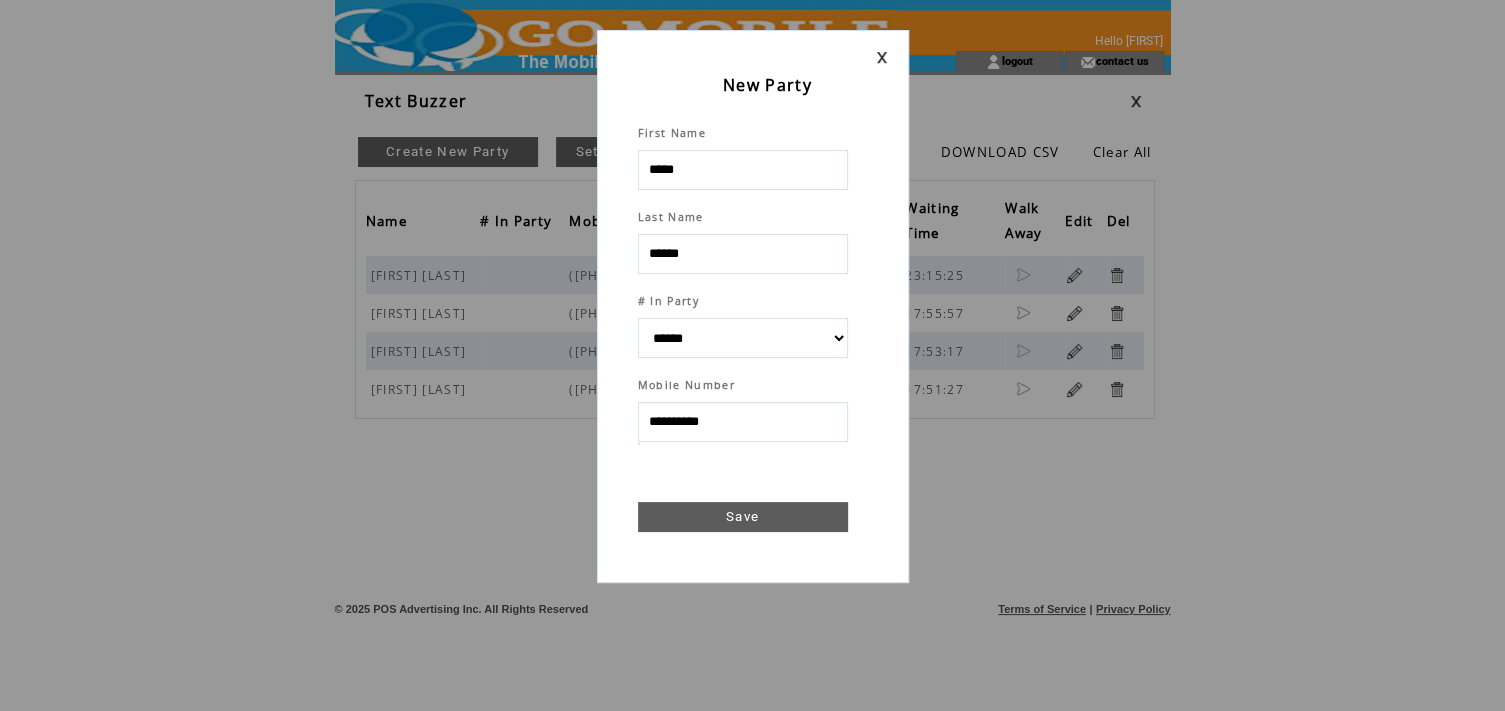 click on "Save" at bounding box center [743, 517] 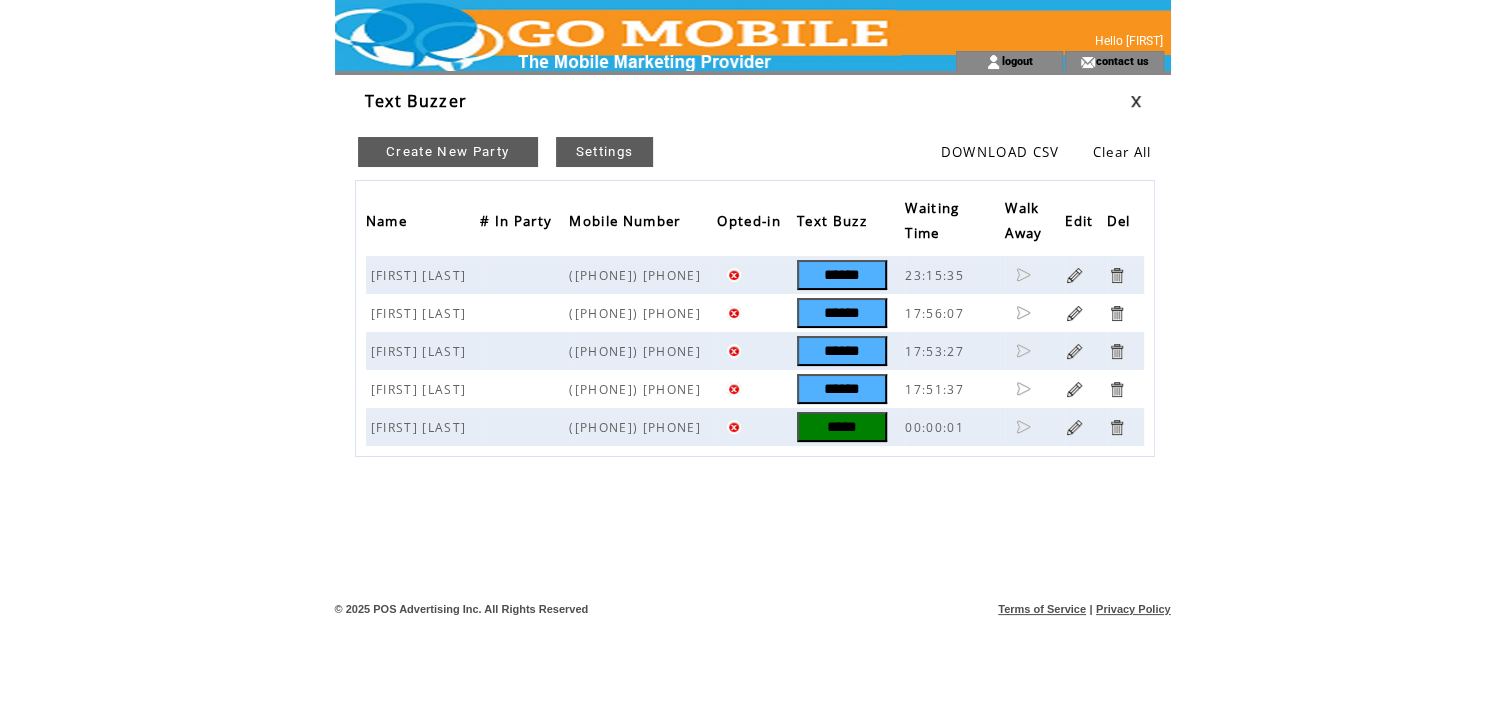 click on "*****" at bounding box center (842, 427) 